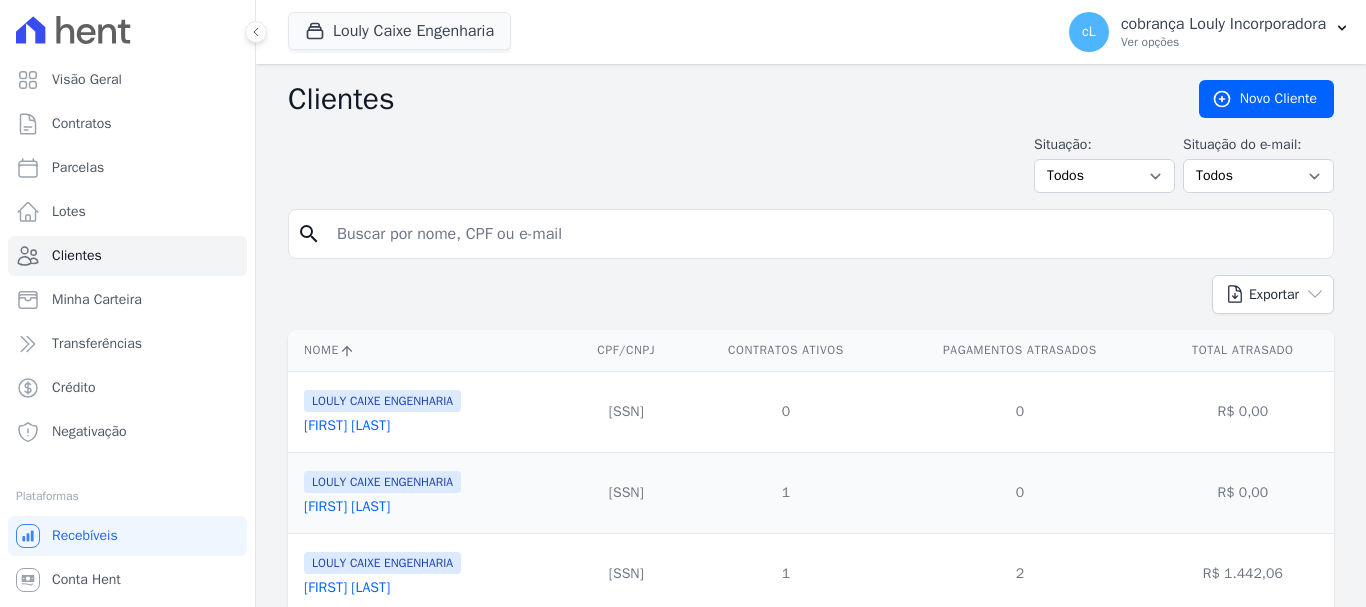 scroll, scrollTop: 0, scrollLeft: 0, axis: both 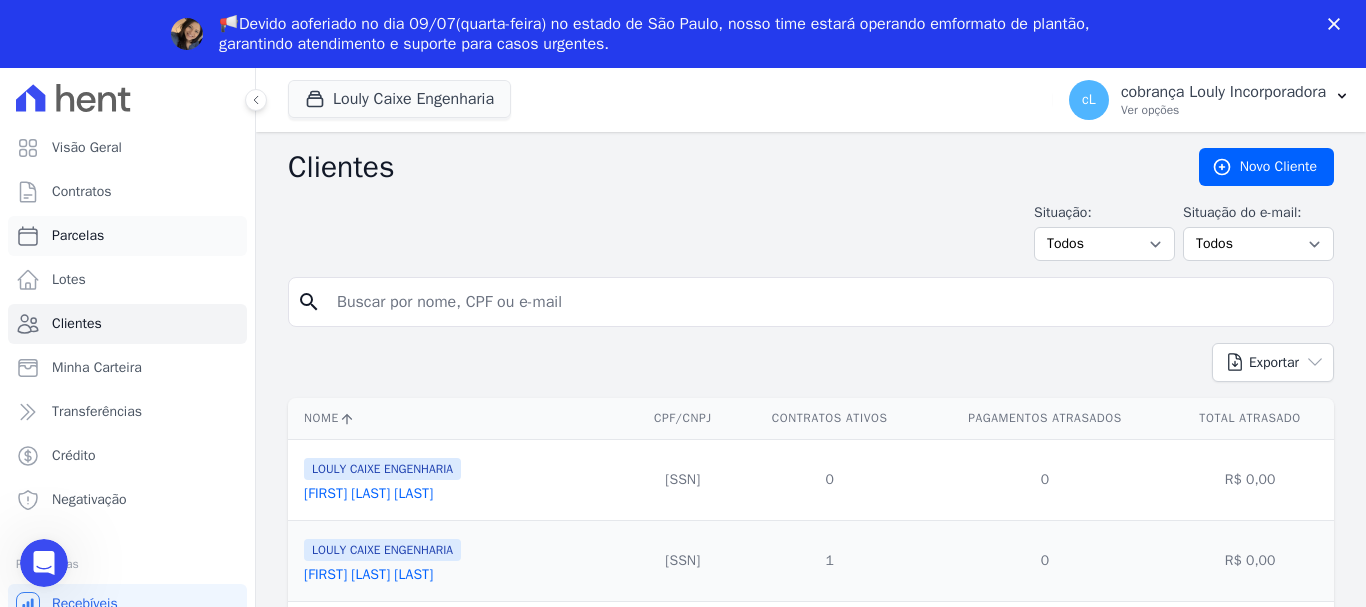 click on "Parcelas" at bounding box center [78, 236] 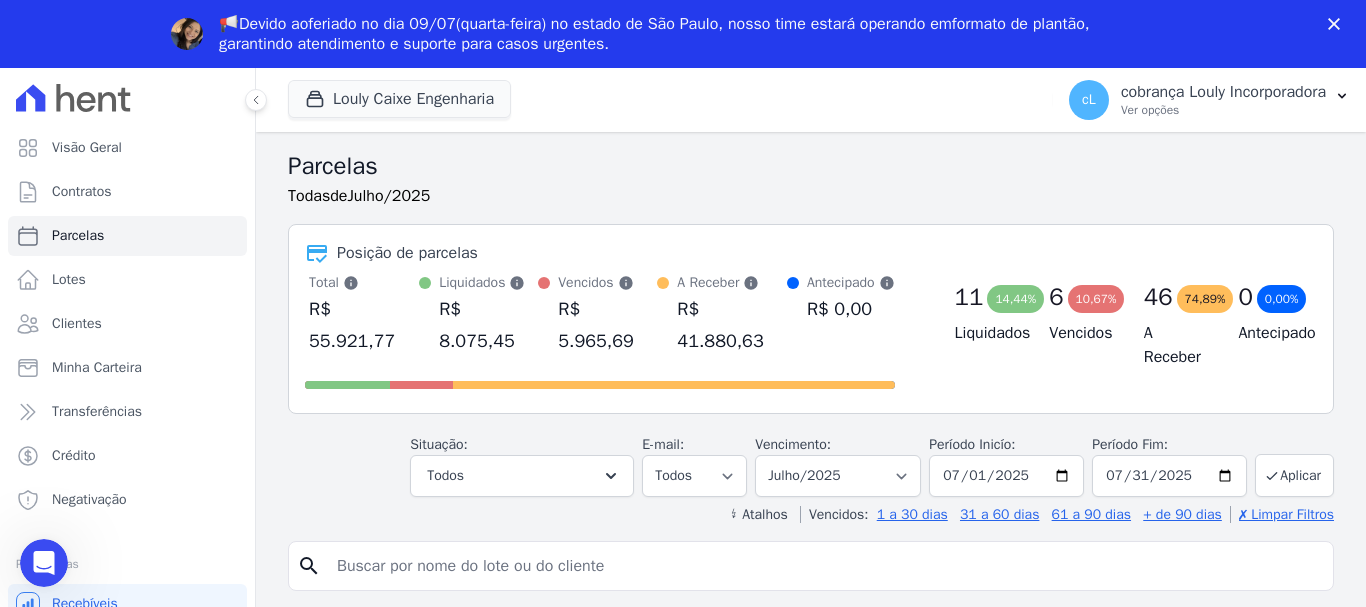 scroll, scrollTop: 0, scrollLeft: 0, axis: both 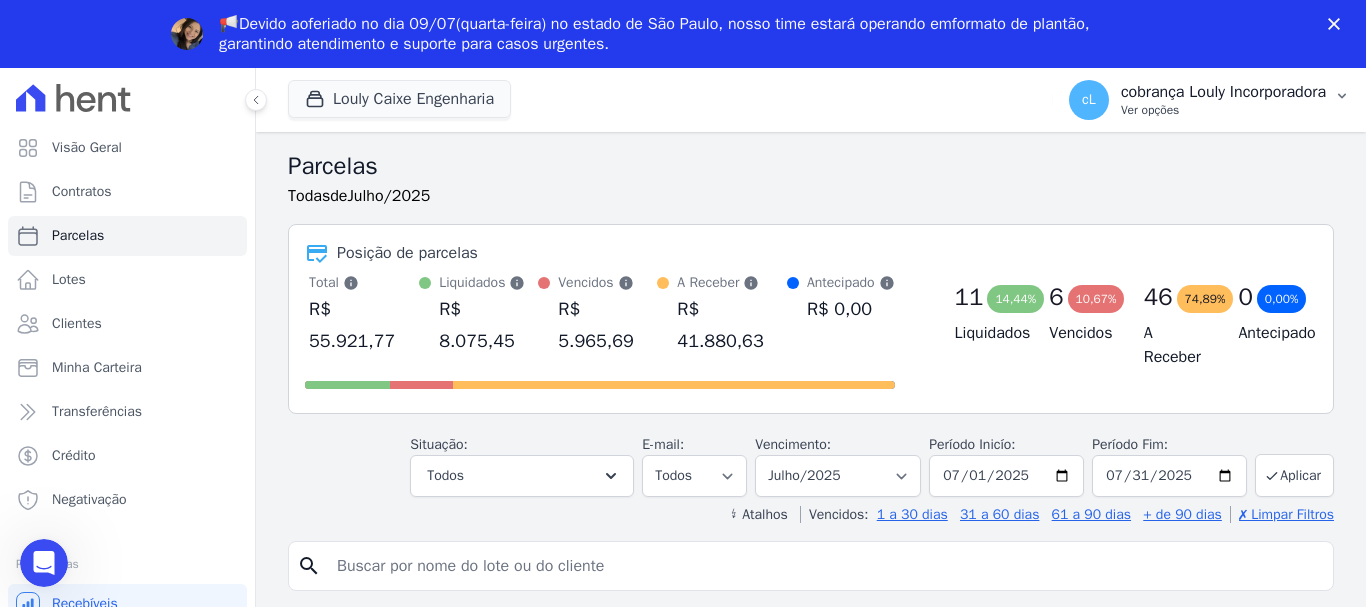 click at bounding box center [1342, 96] 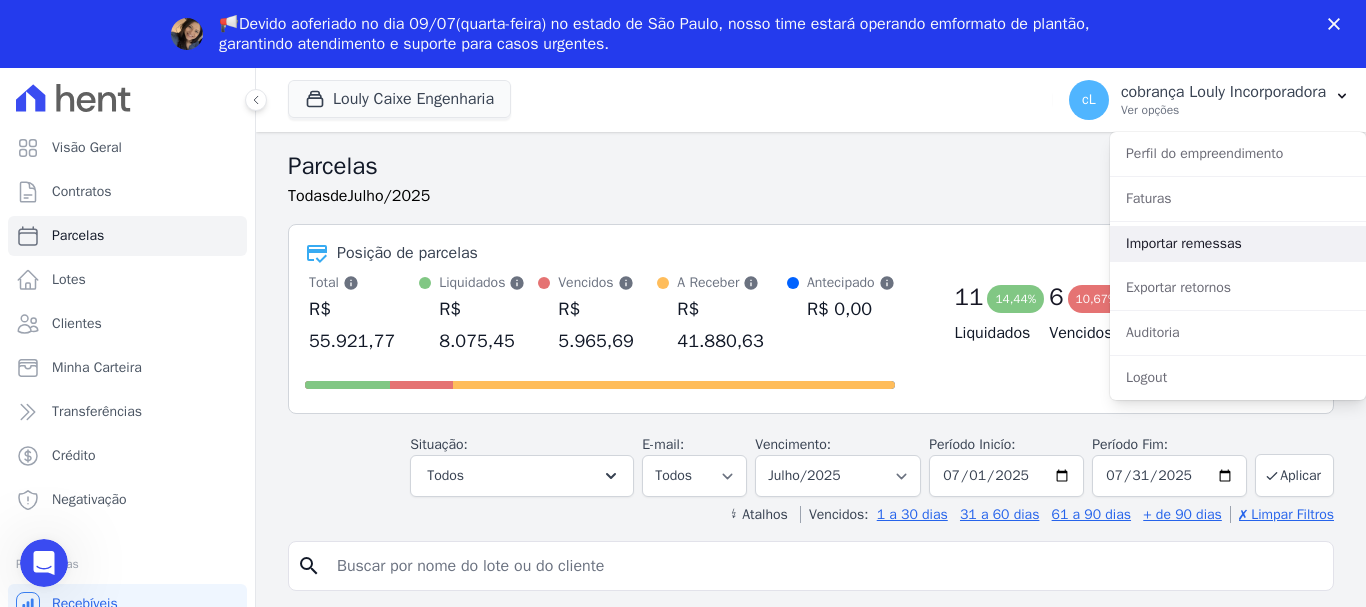 click on "Importar remessas" at bounding box center (1238, 244) 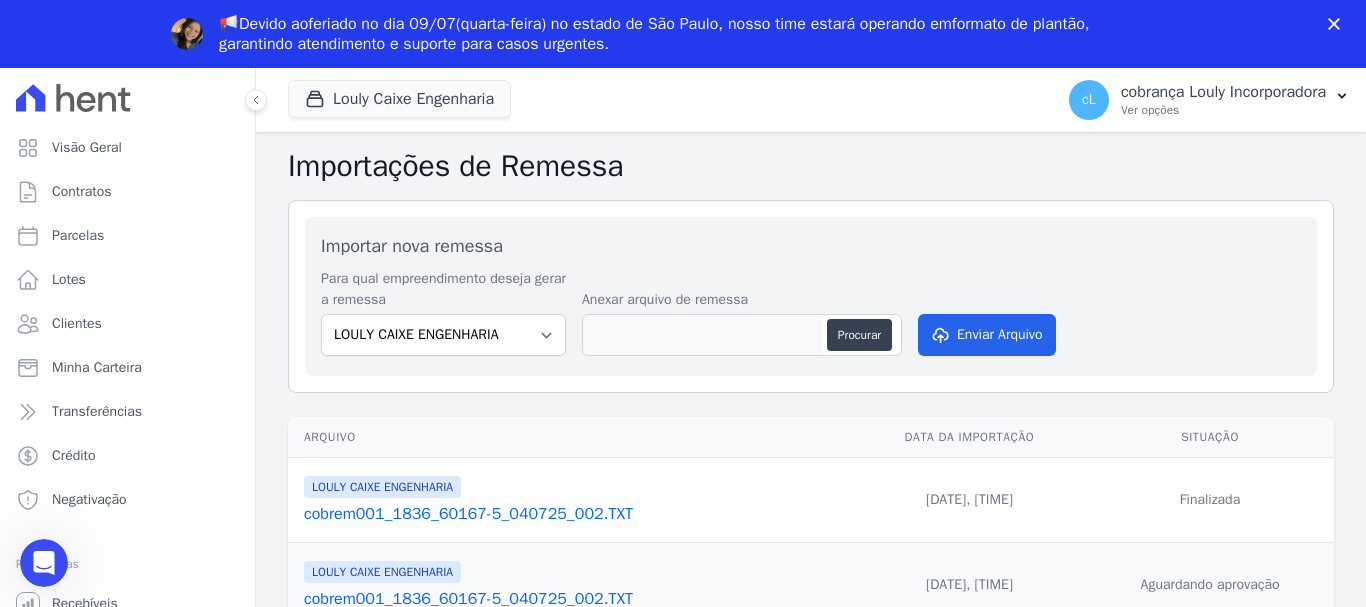 scroll, scrollTop: 0, scrollLeft: 0, axis: both 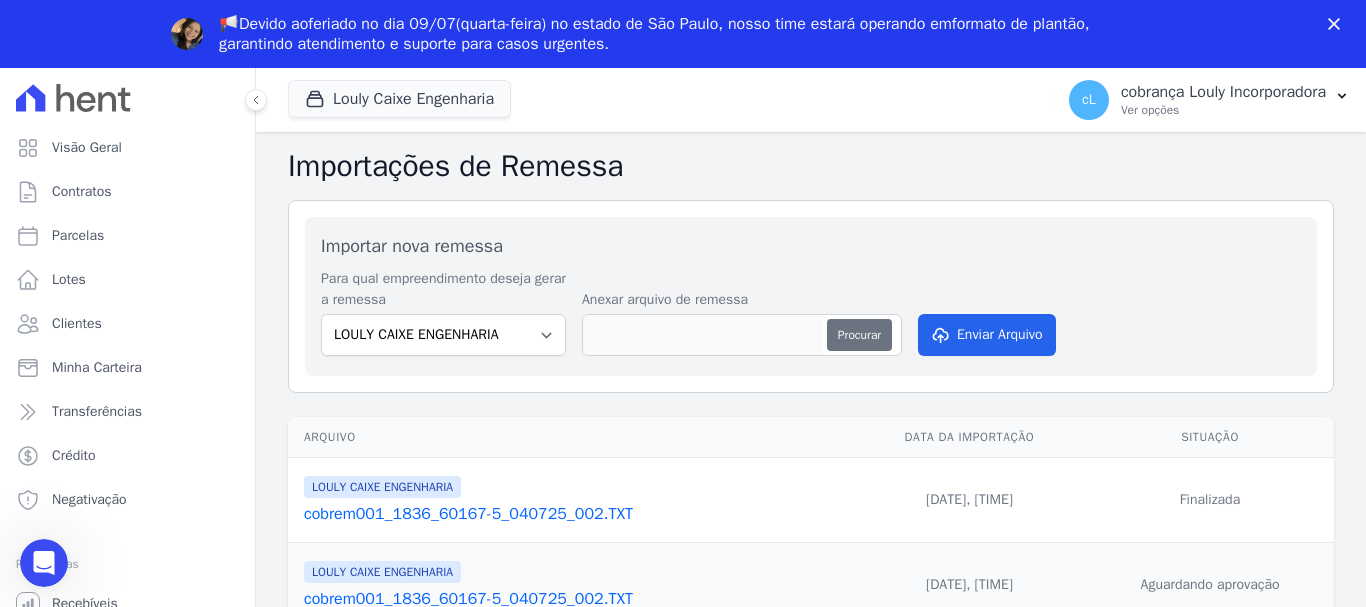 click on "Procurar" at bounding box center [859, 335] 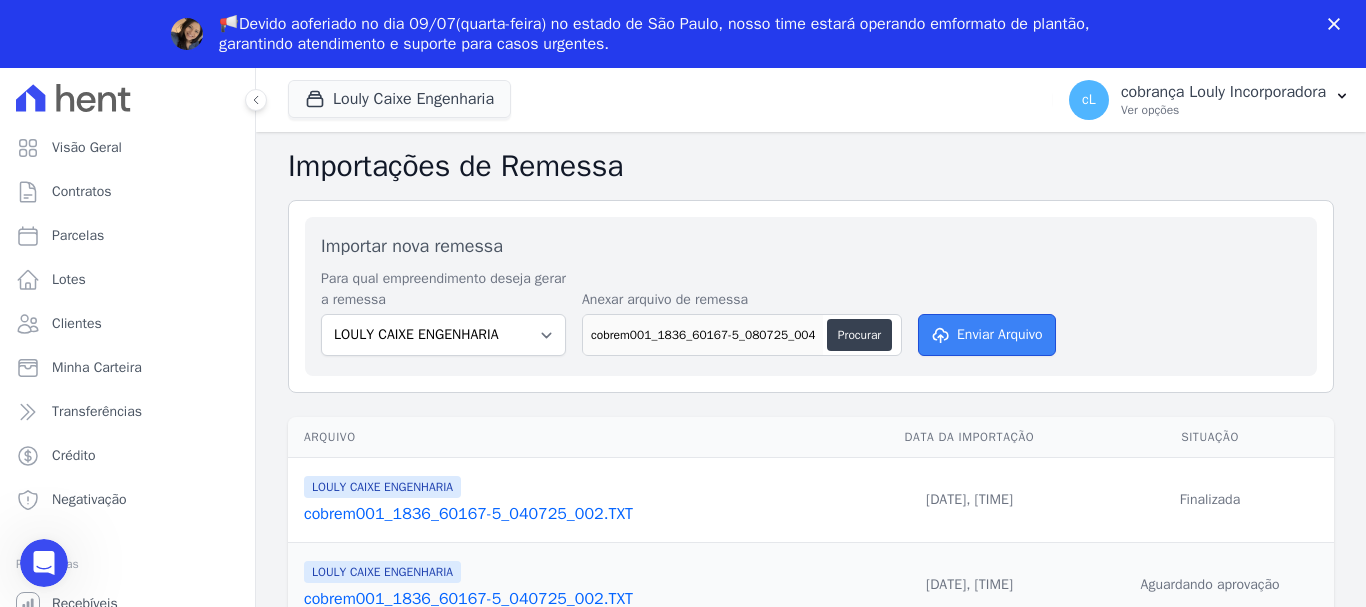 click on "Enviar Arquivo" at bounding box center (987, 335) 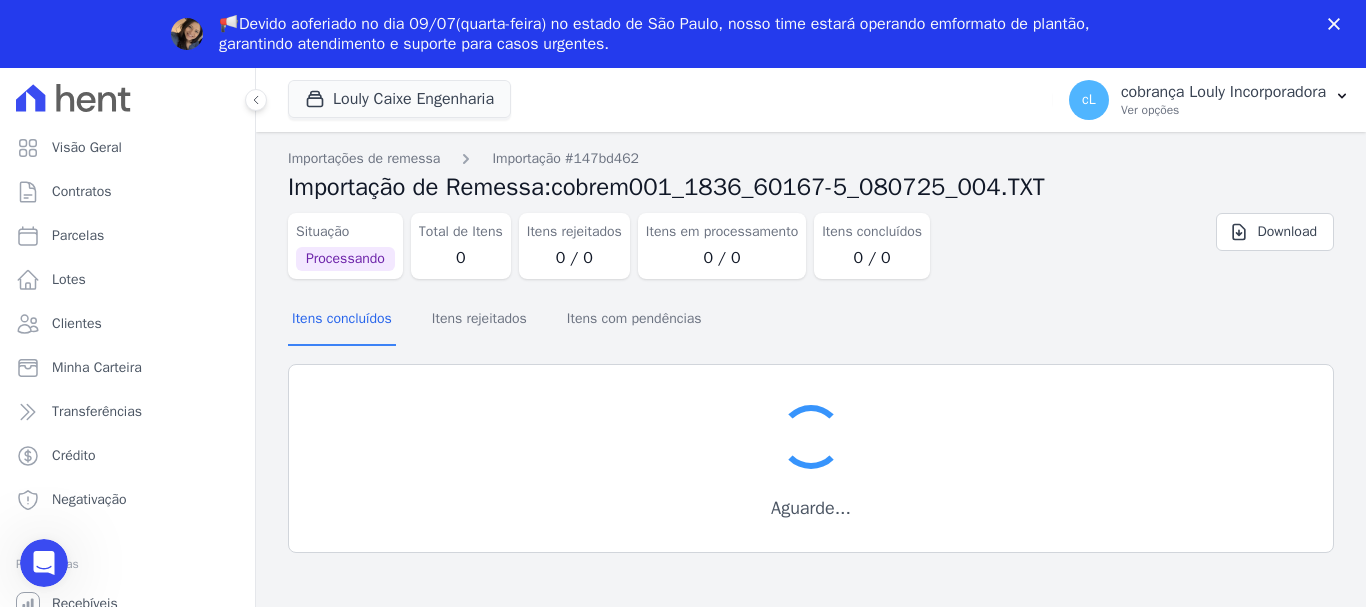 scroll, scrollTop: 0, scrollLeft: 0, axis: both 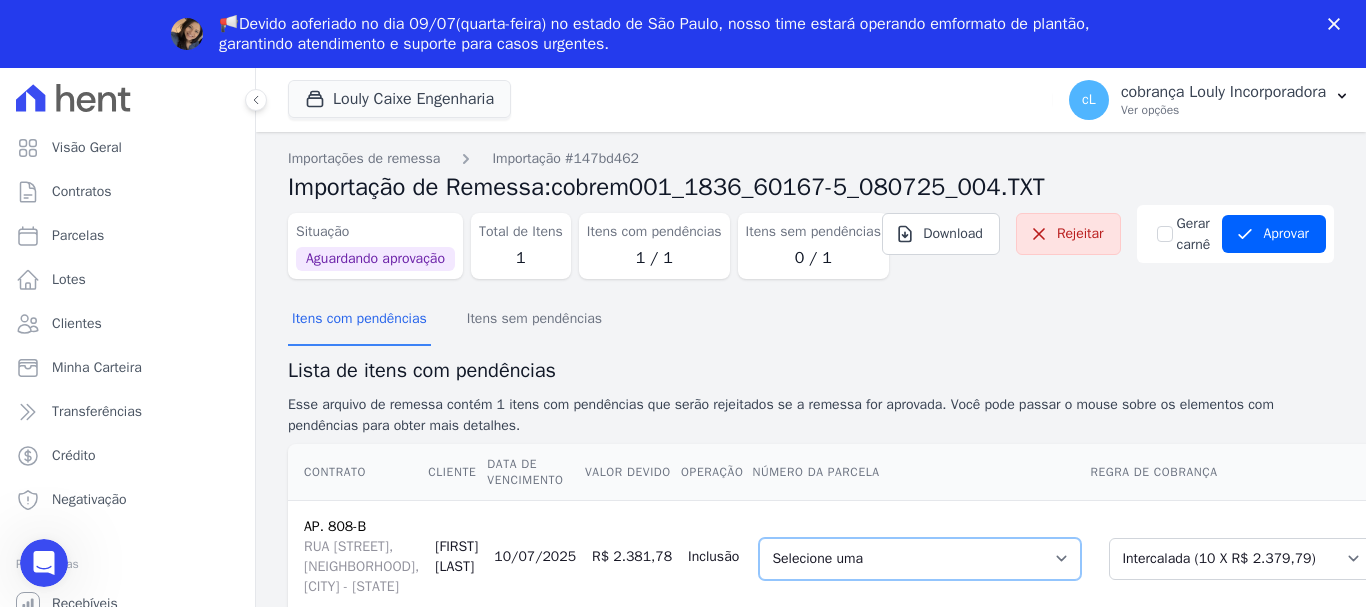 click on "Selecione uma
2 - 05/05/2025 - R$ 2.360,64 - Vencido
5 - 29/08/2025 - R$ 2.379,79 - Agendado
6 - 29/09/2025 - R$ 2.379,79 - Agendado
7 - 29/10/2025 - R$ 2.379,79 - Agendado
8 - 29/11/2025 - R$ 2.379,79 - Agendado
9 - 29/12/2025 - R$ 2.379,79 - Agendado" at bounding box center (920, 559) 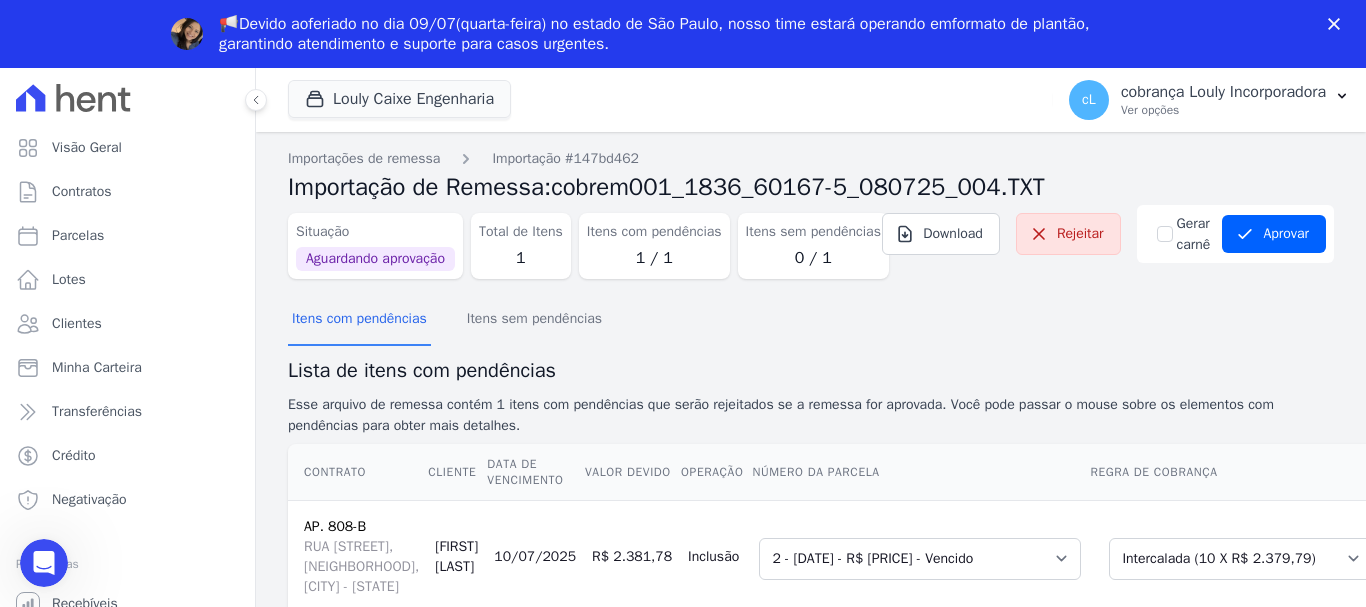 scroll, scrollTop: 0, scrollLeft: 0, axis: both 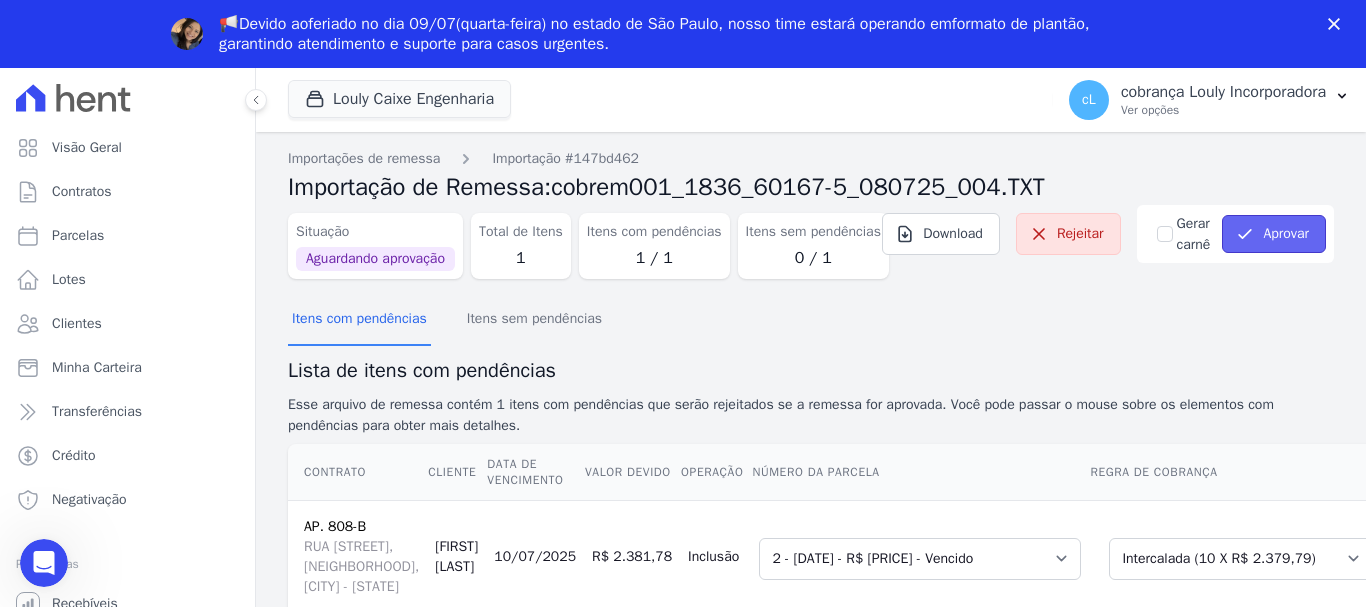click on "Aprovar" at bounding box center (1274, 234) 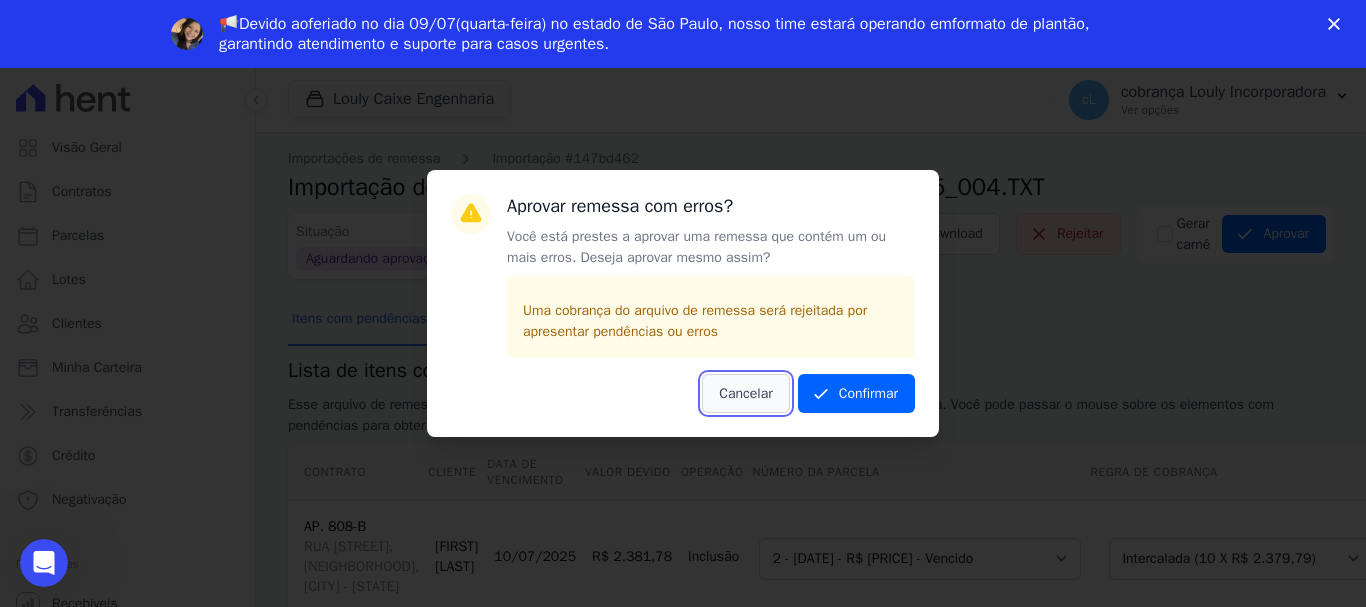 click on "Cancelar" at bounding box center (745, 393) 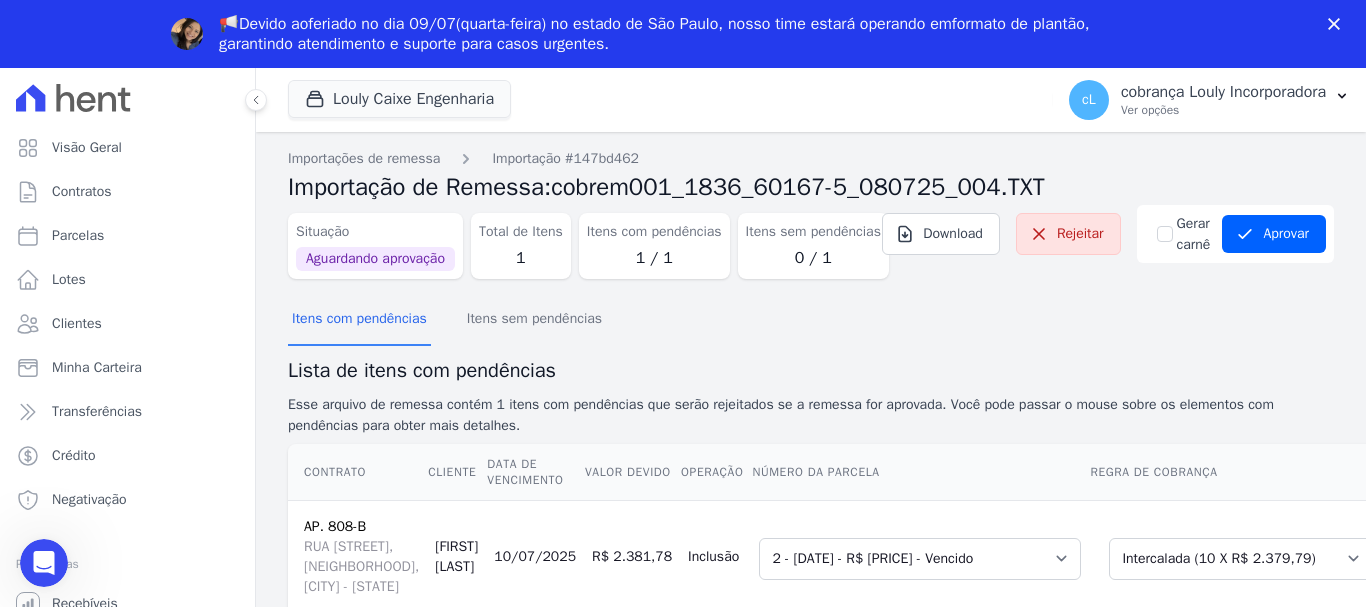 scroll, scrollTop: 195, scrollLeft: 0, axis: vertical 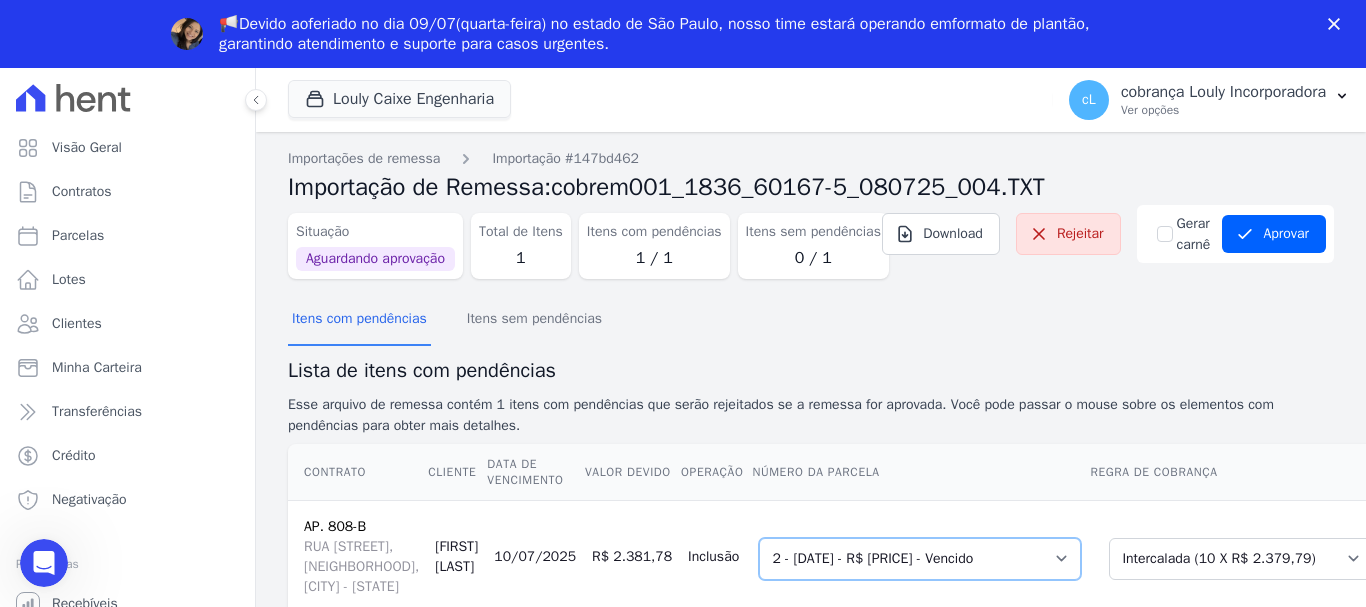 click on "Selecione uma
2 - 05/05/2025 - R$ 2.360,64 - Vencido
5 - 29/08/2025 - R$ 2.379,79 - Agendado
6 - 29/09/2025 - R$ 2.379,79 - Agendado
7 - 29/10/2025 - R$ 2.379,79 - Agendado
8 - 29/11/2025 - R$ 2.379,79 - Agendado
9 - 29/12/2025 - R$ 2.379,79 - Agendado" at bounding box center [920, 559] 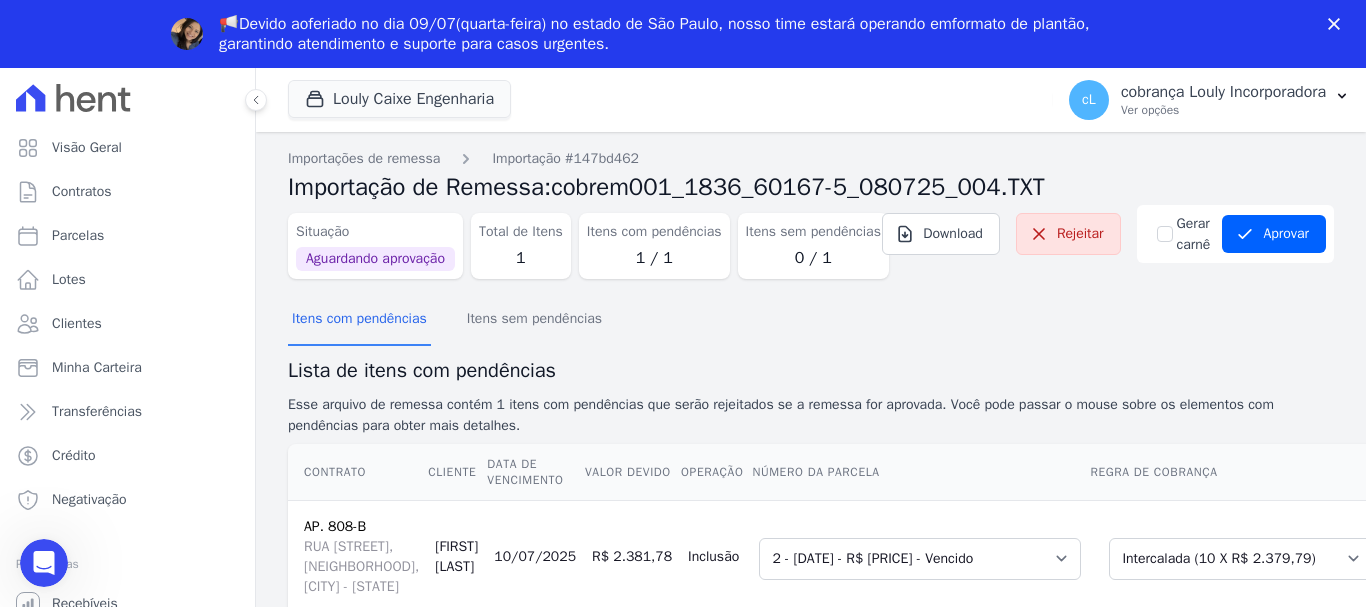click on "R$ 2.381,78" at bounding box center [632, 556] 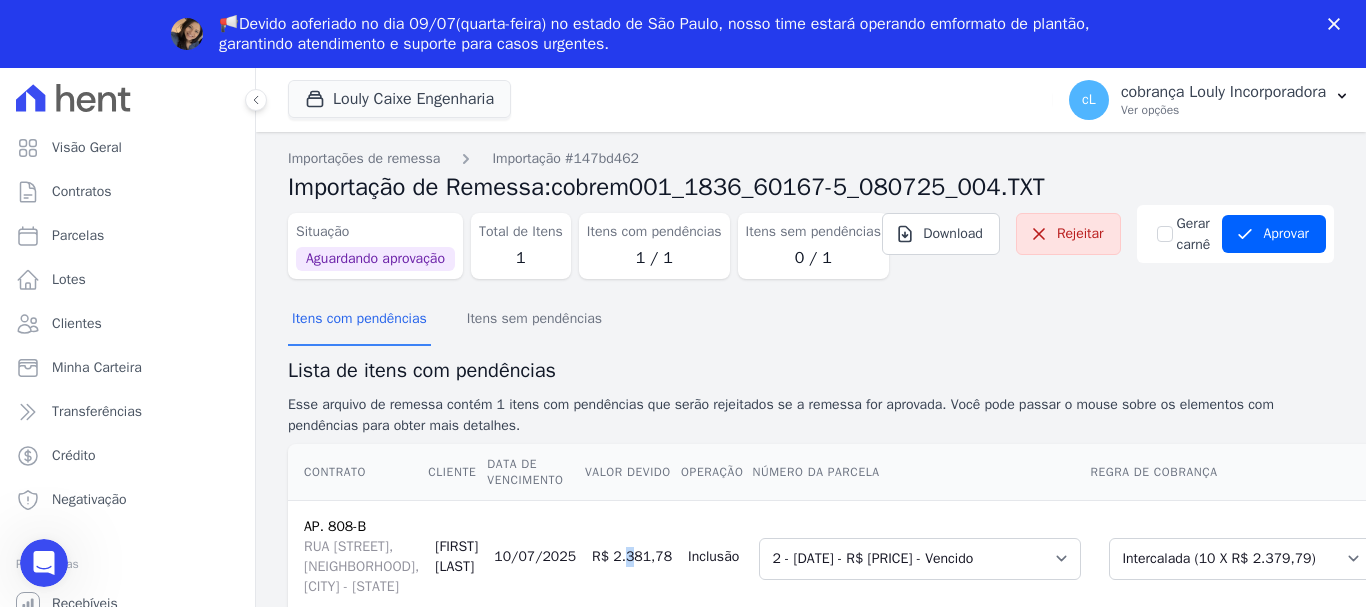 click on "R$ 2.381,78" at bounding box center [632, 556] 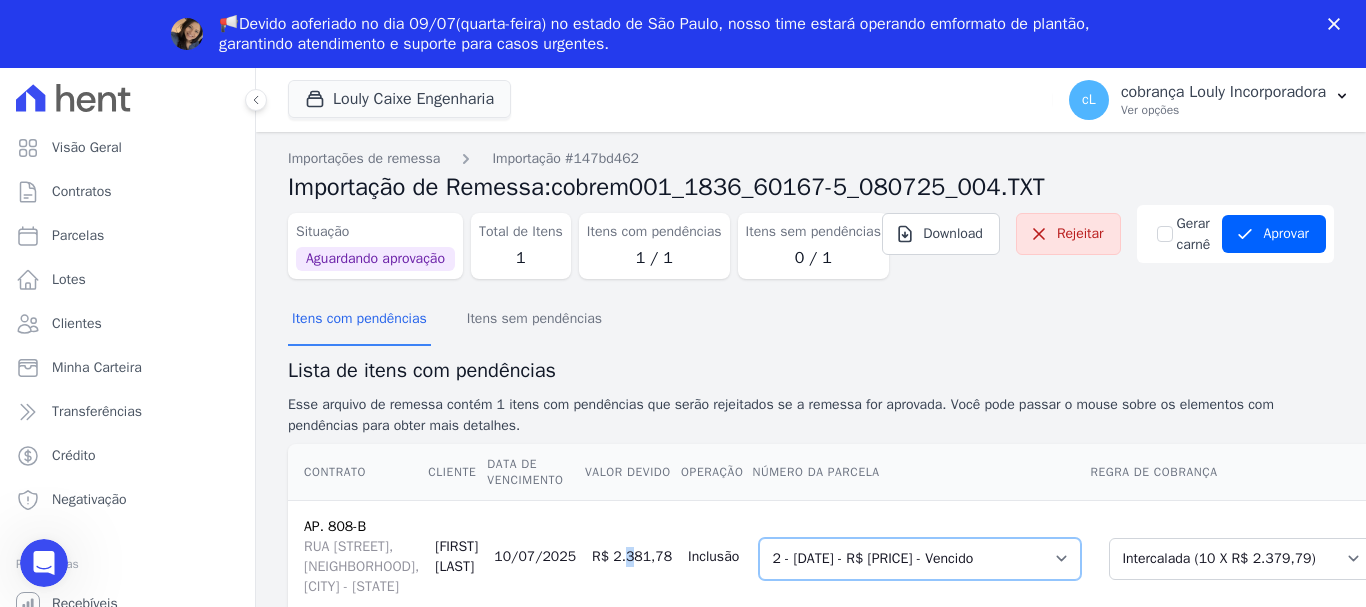 click on "Selecione uma
2 - 05/05/2025 - R$ 2.360,64 - Vencido
5 - 29/08/2025 - R$ 2.379,79 - Agendado
6 - 29/09/2025 - R$ 2.379,79 - Agendado
7 - 29/10/2025 - R$ 2.379,79 - Agendado
8 - 29/11/2025 - R$ 2.379,79 - Agendado
9 - 29/12/2025 - R$ 2.379,79 - Agendado" at bounding box center [920, 559] 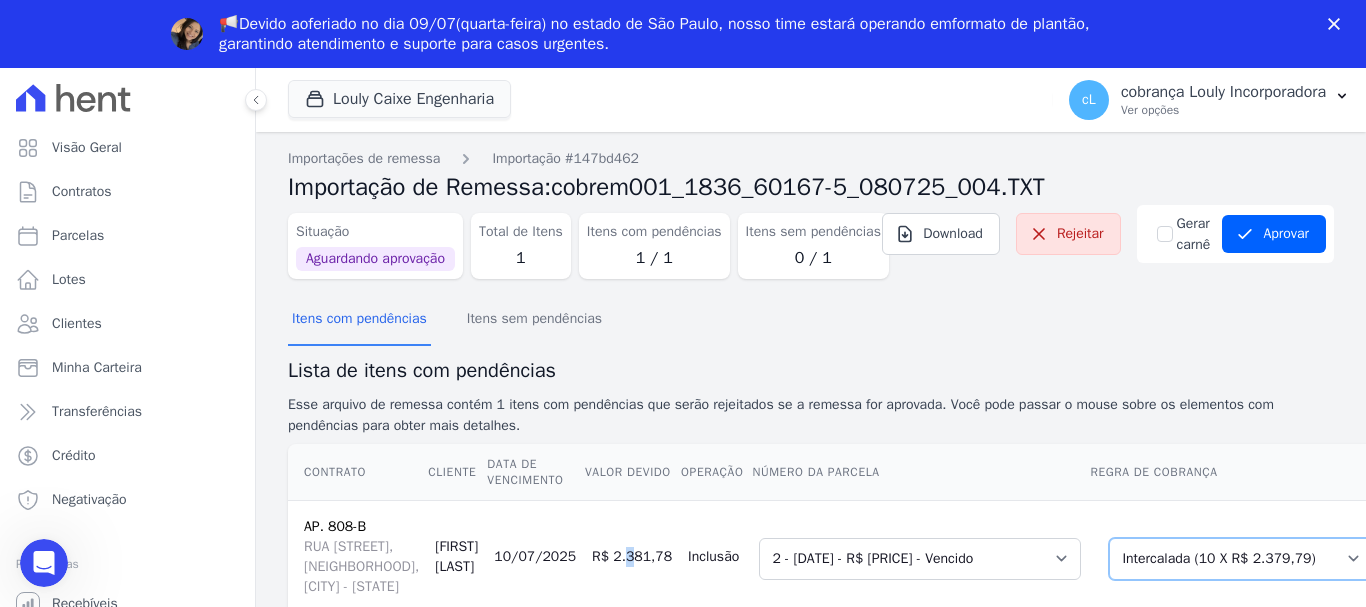 click on "Selecione uma
Nova Parcela Avulsa
Parcela Avulsa Existente
Parcela Normal (1 X R$ 1.865,00)
Sinal (1 X R$ 7.499,04)
Intercalada (10 X R$ 2.379,79)" at bounding box center [1241, 559] 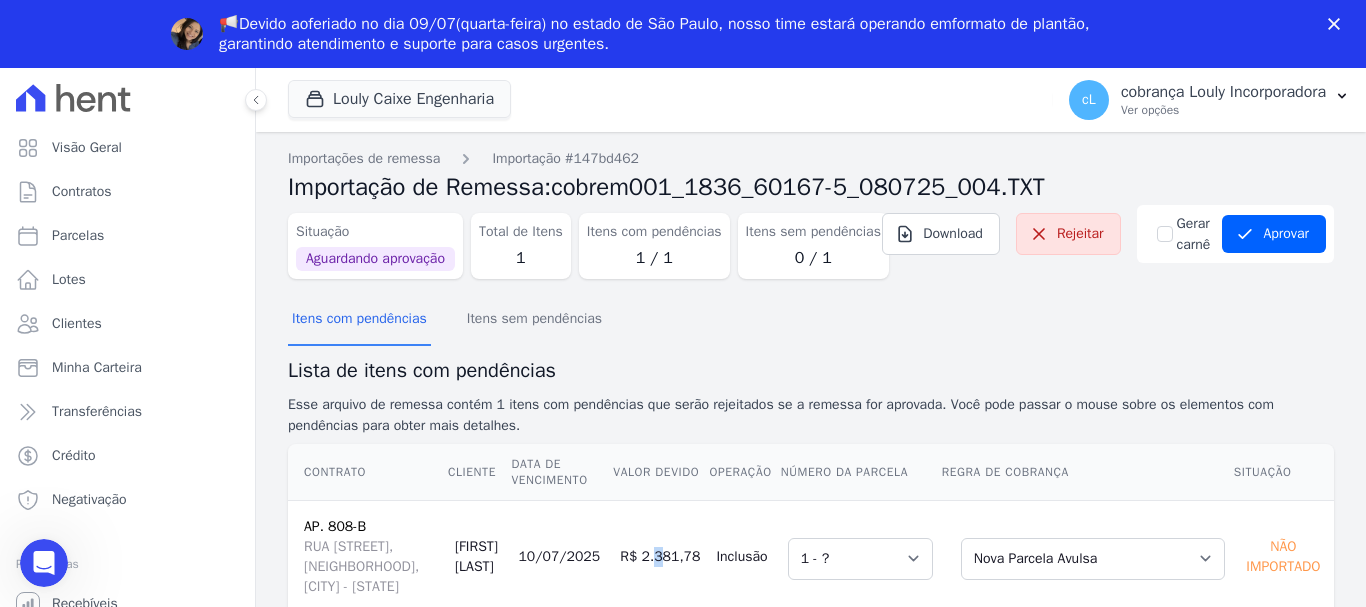 scroll, scrollTop: 100, scrollLeft: 0, axis: vertical 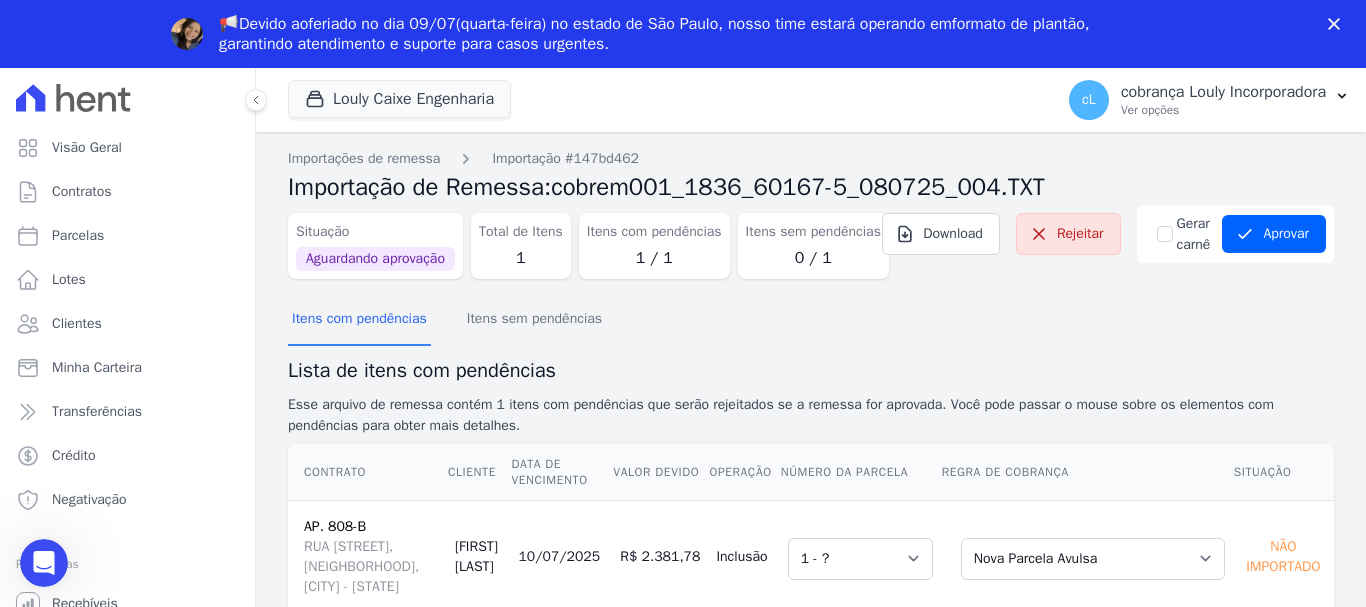 click on "10/07/2025" at bounding box center [561, 556] 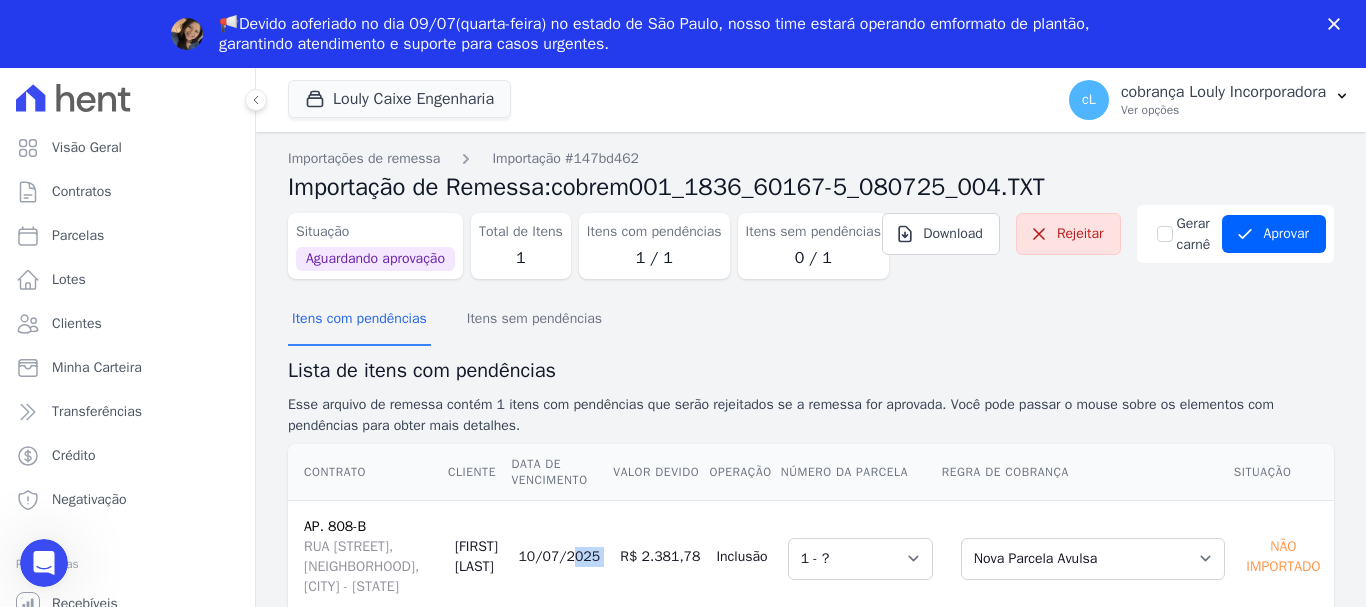 click on "10/07/2025" at bounding box center (561, 556) 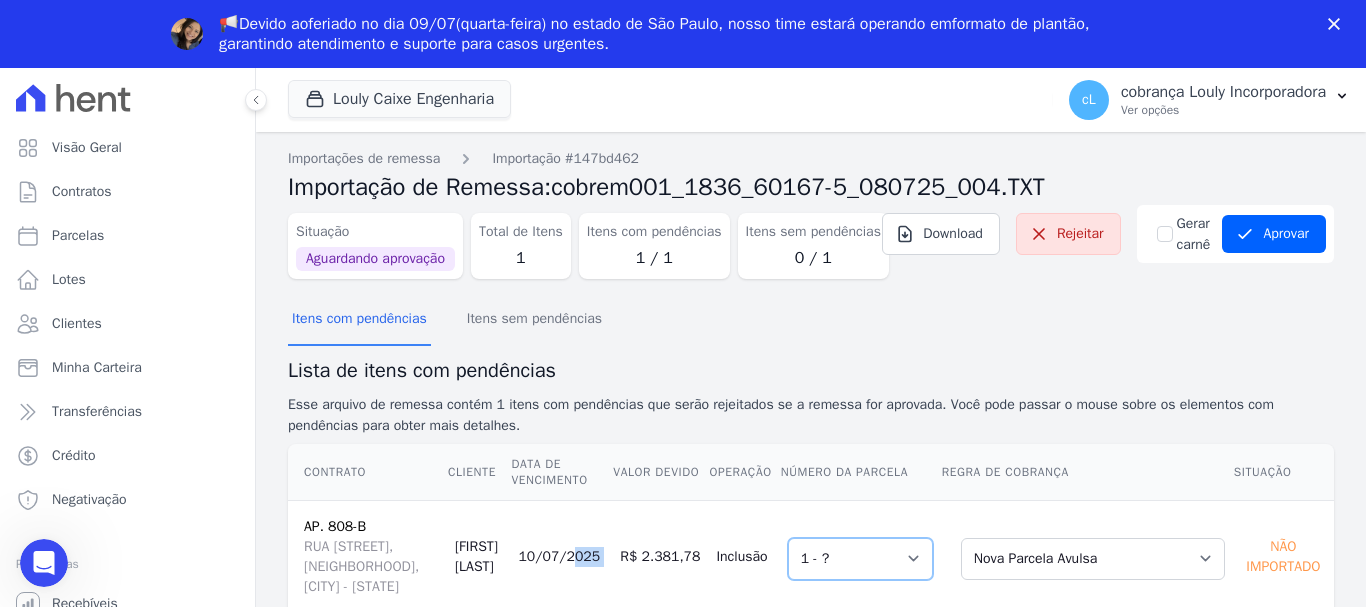 click on "Selecione uma
1 - ?" at bounding box center [860, 559] 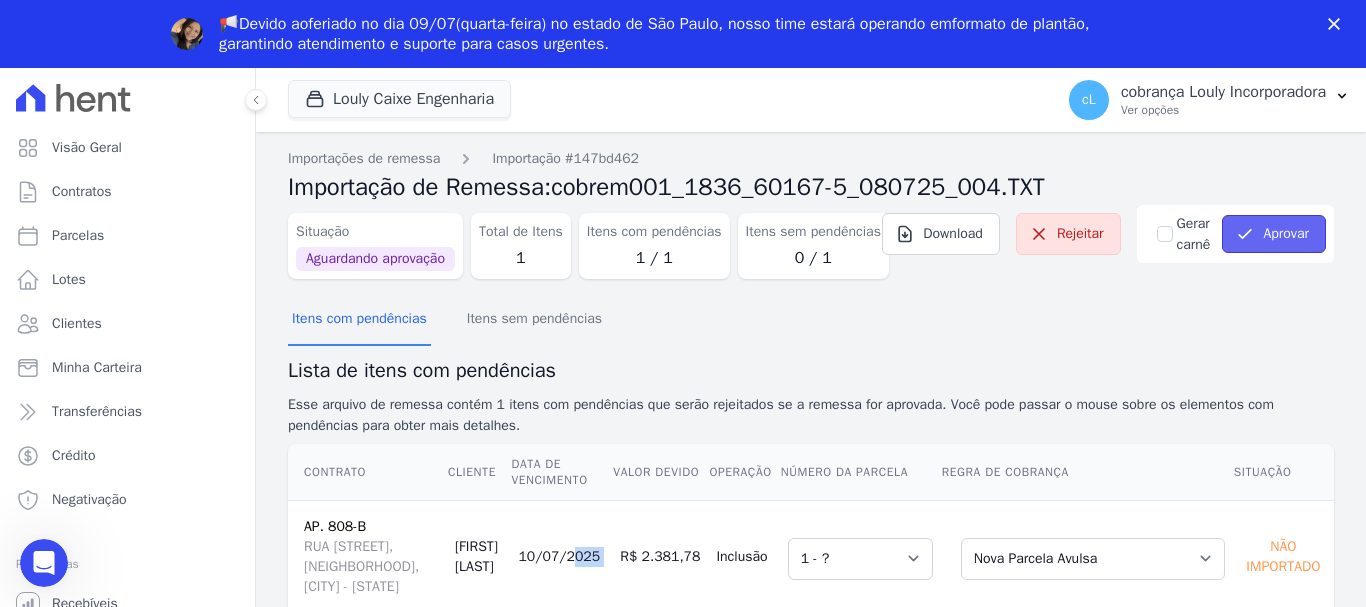 click on "Aprovar" at bounding box center (1274, 234) 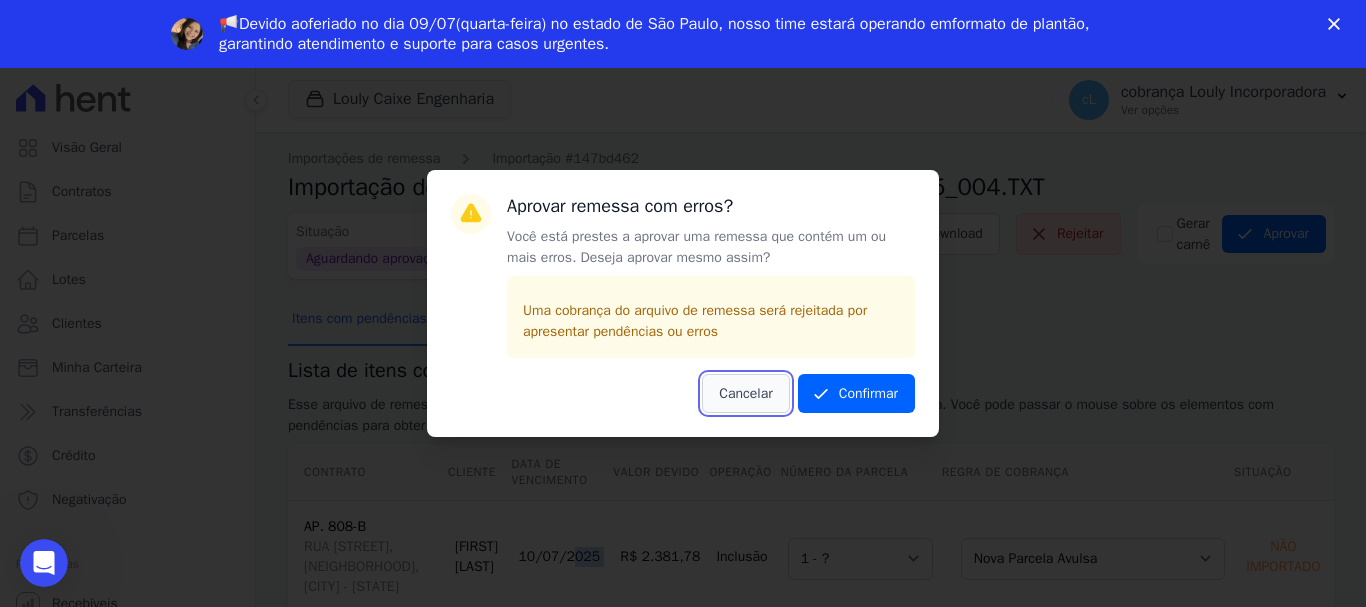 click on "Cancelar" at bounding box center [745, 393] 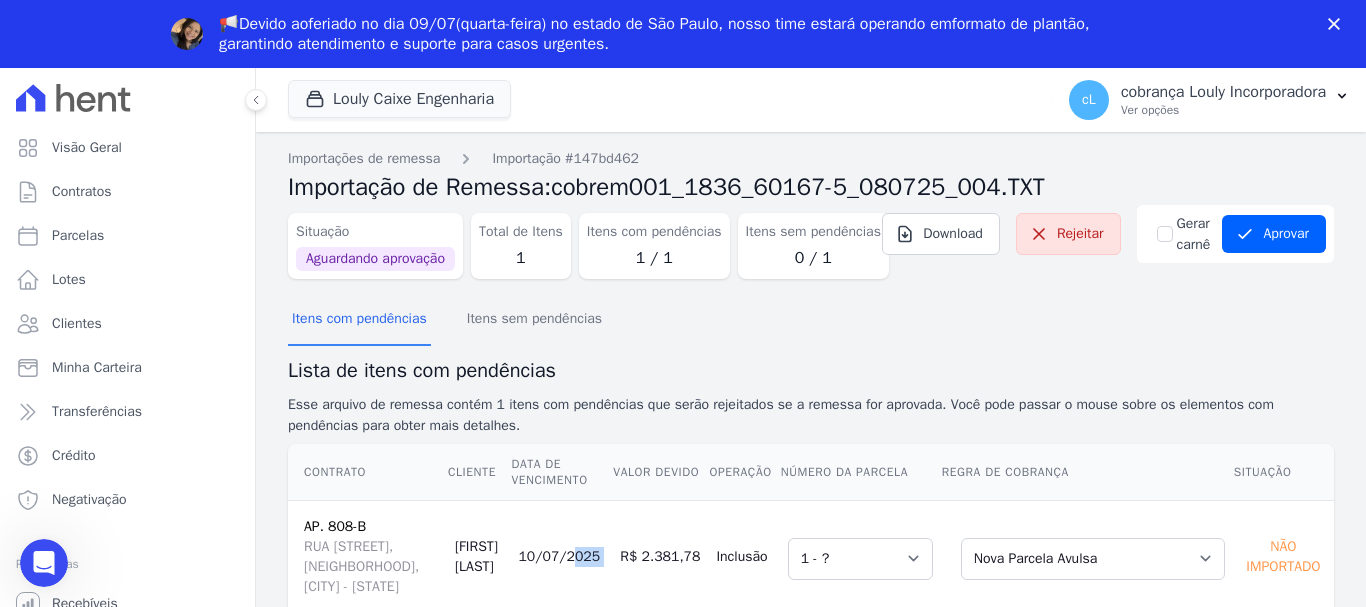 scroll, scrollTop: 0, scrollLeft: 0, axis: both 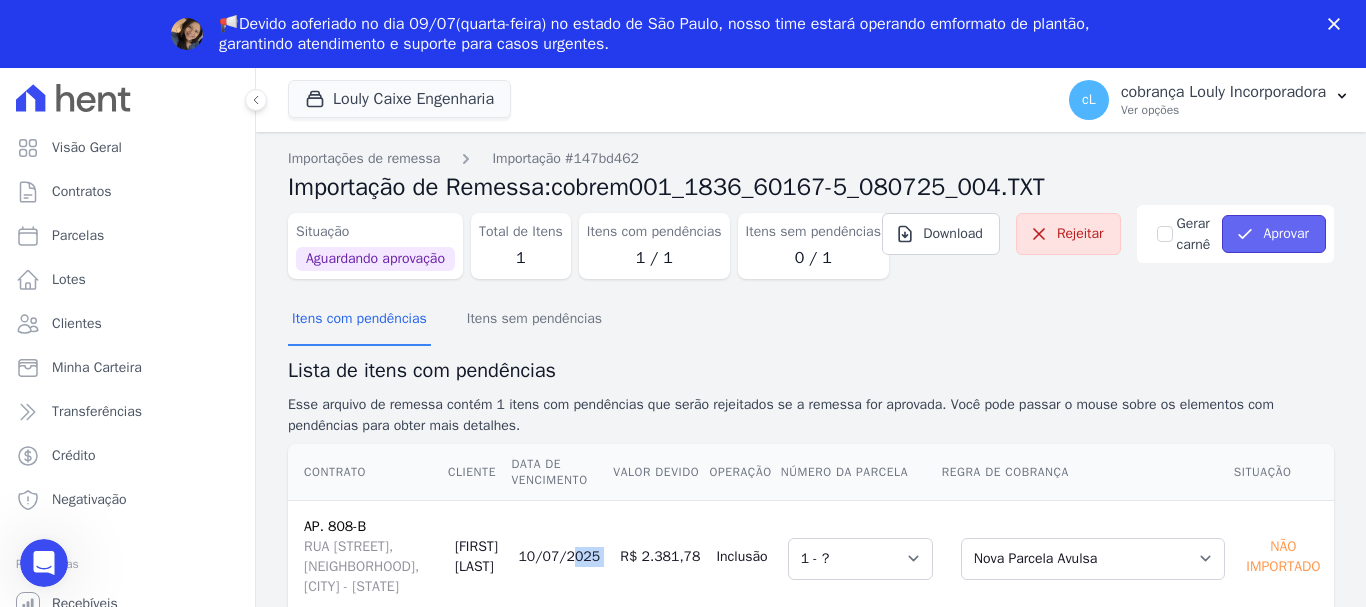 click on "Aprovar" at bounding box center (1274, 234) 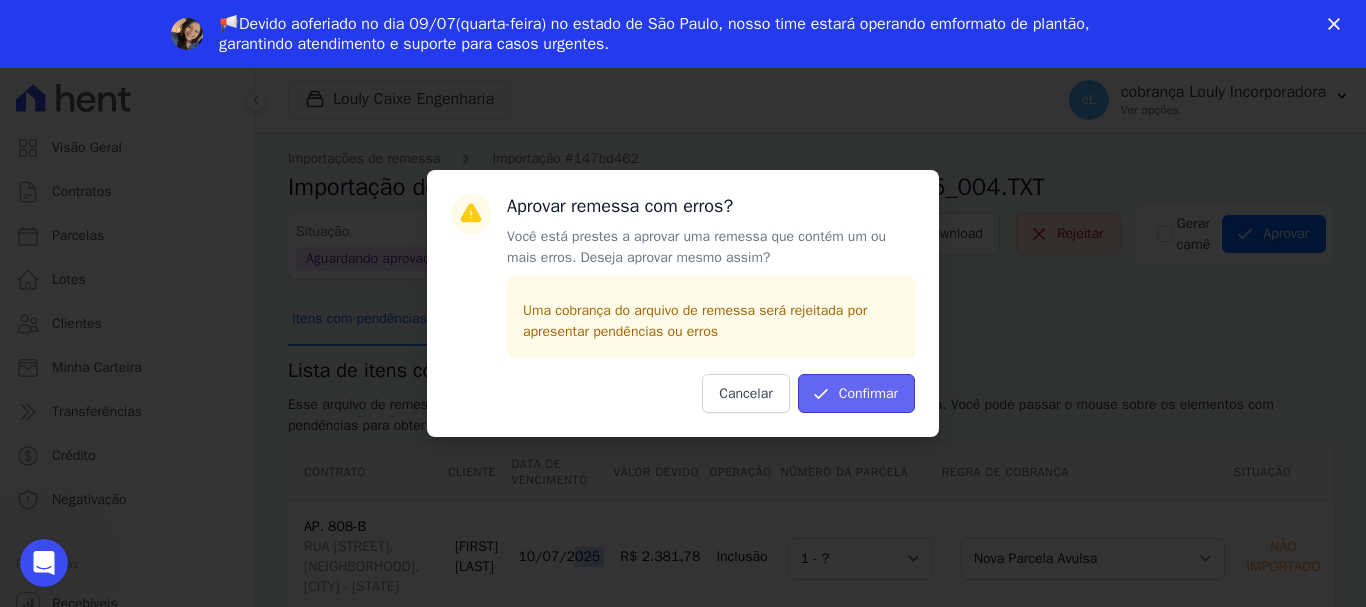 click on "Confirmar" at bounding box center [856, 393] 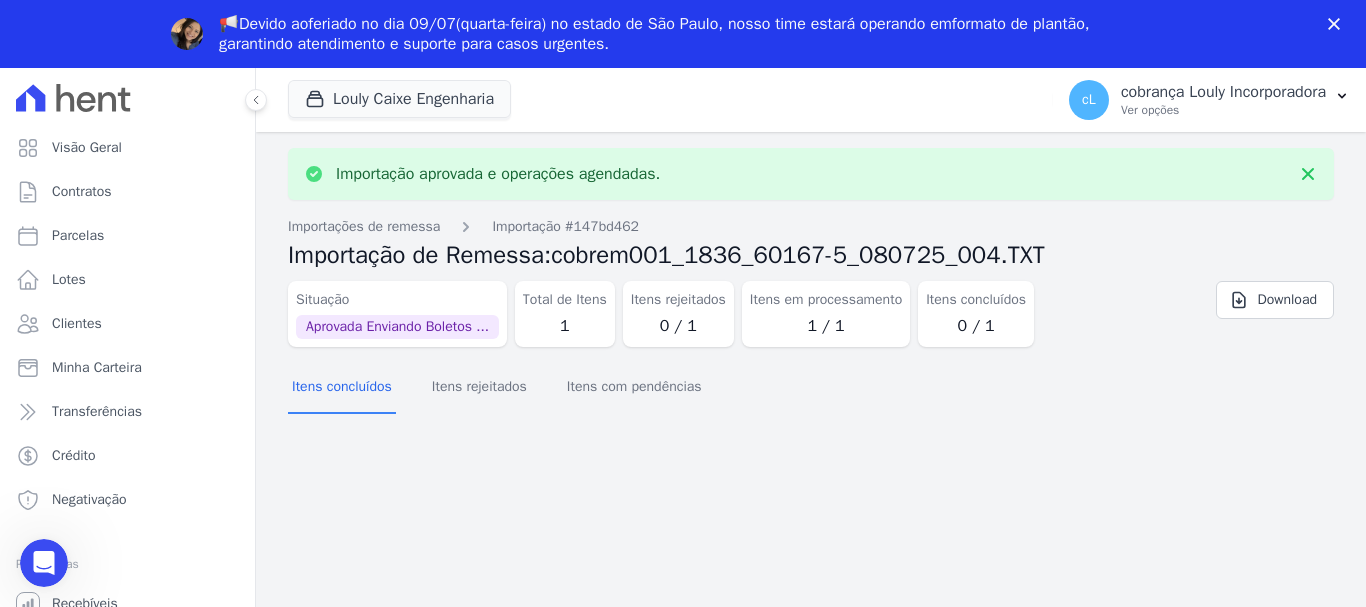 scroll, scrollTop: 0, scrollLeft: 0, axis: both 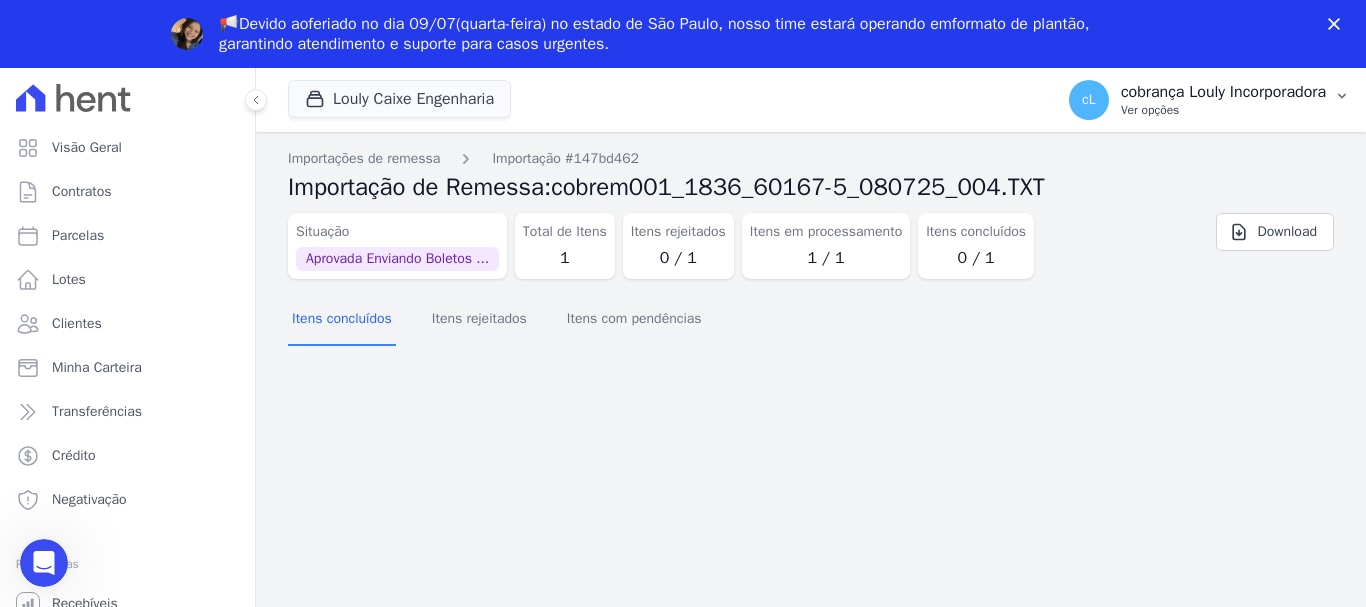 click on "cL
cobrança Louly Incorporadora
Ver opções" at bounding box center [1209, 100] 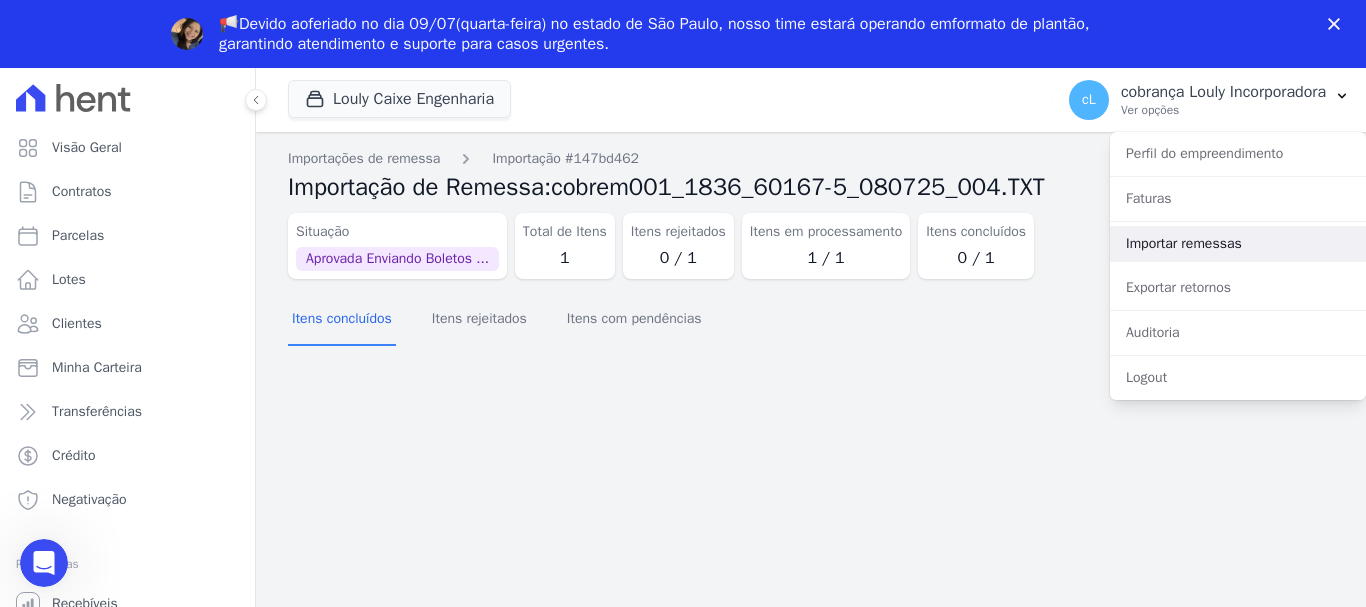 click on "Importar remessas" at bounding box center [1238, 244] 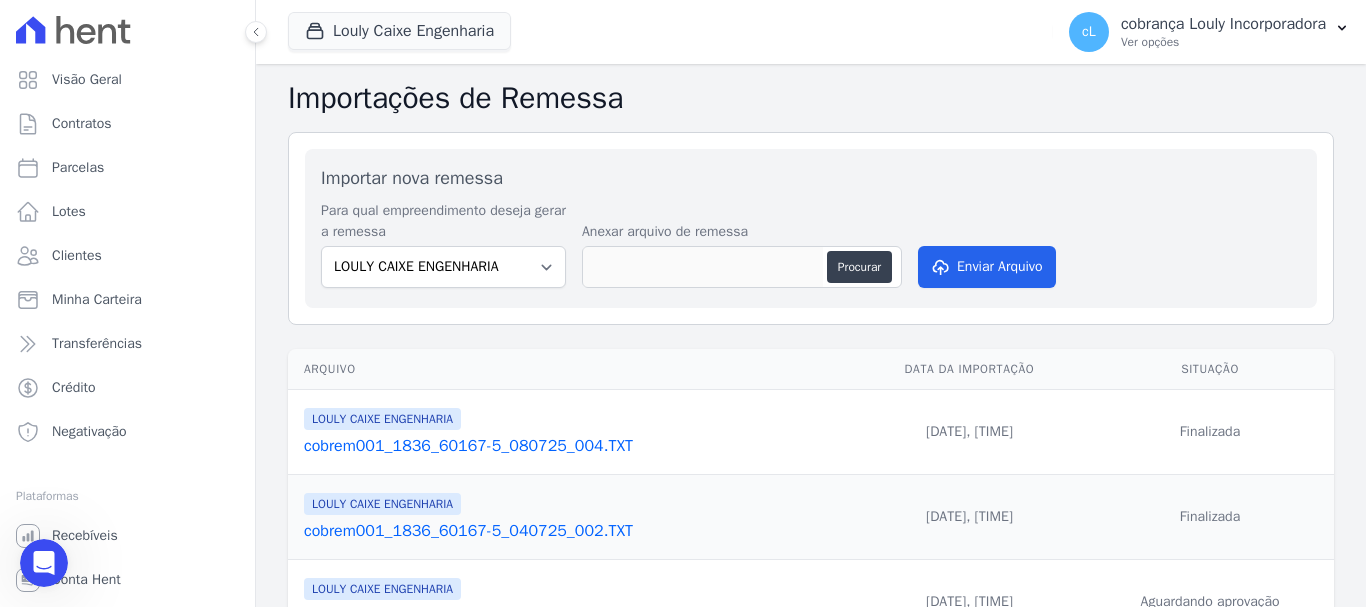 scroll, scrollTop: 0, scrollLeft: 0, axis: both 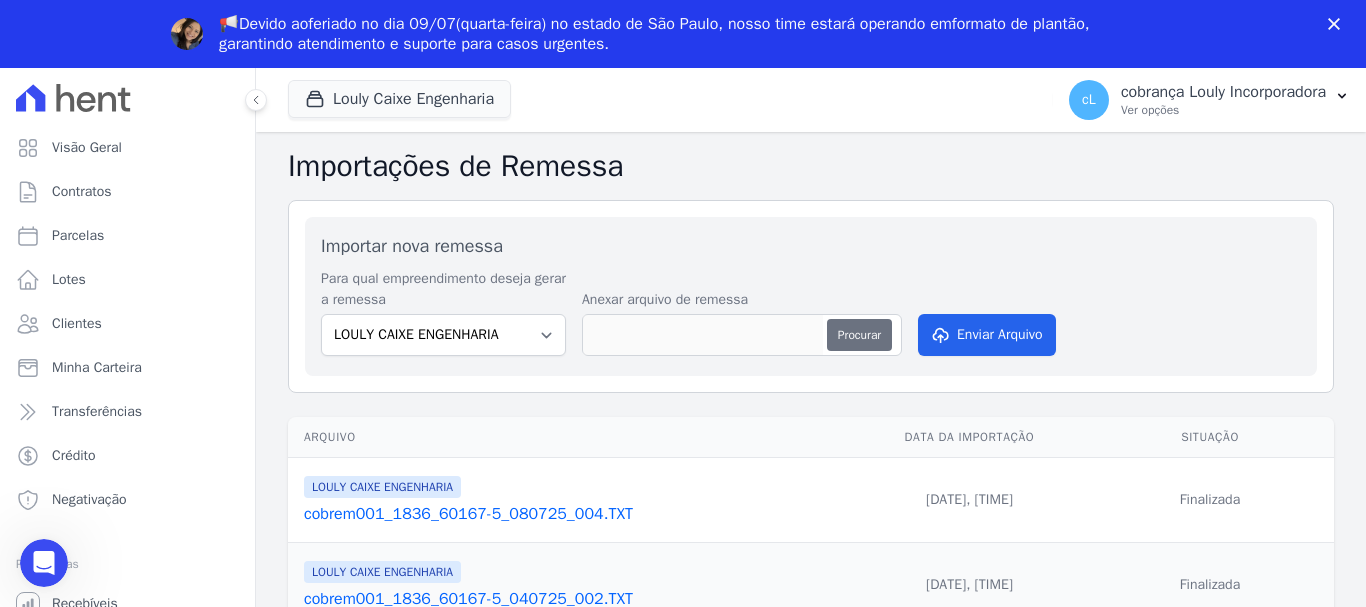 click on "Procurar" at bounding box center [859, 335] 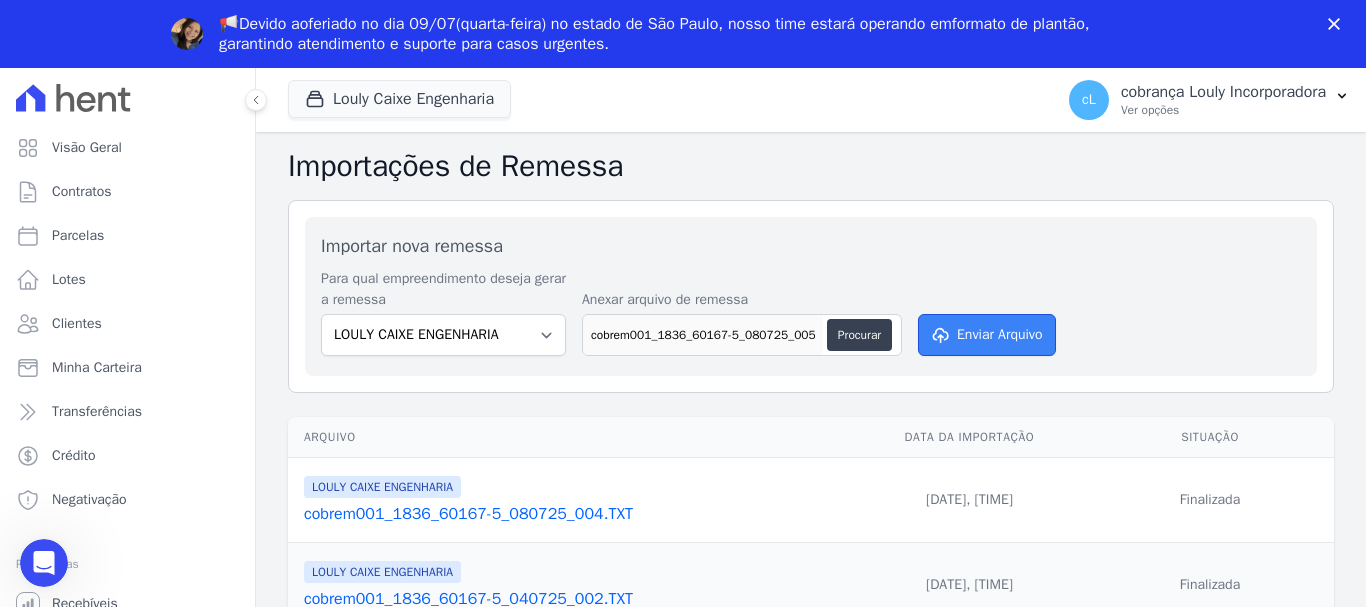 click on "Enviar Arquivo" at bounding box center (987, 335) 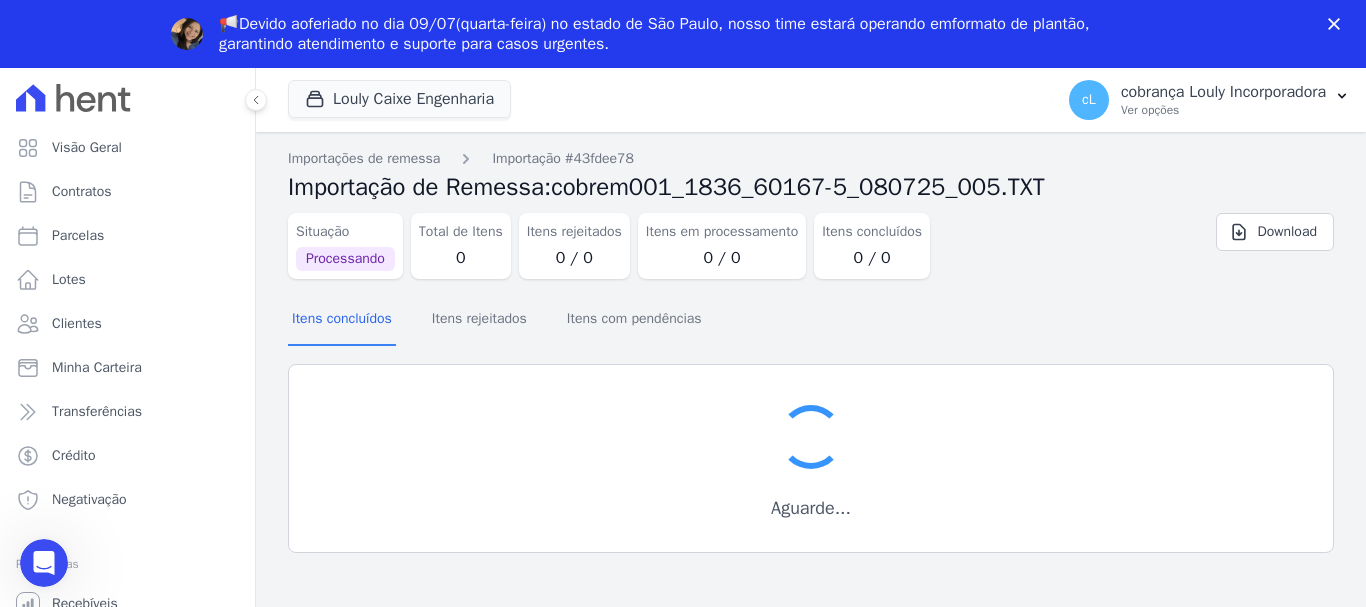 scroll, scrollTop: 0, scrollLeft: 0, axis: both 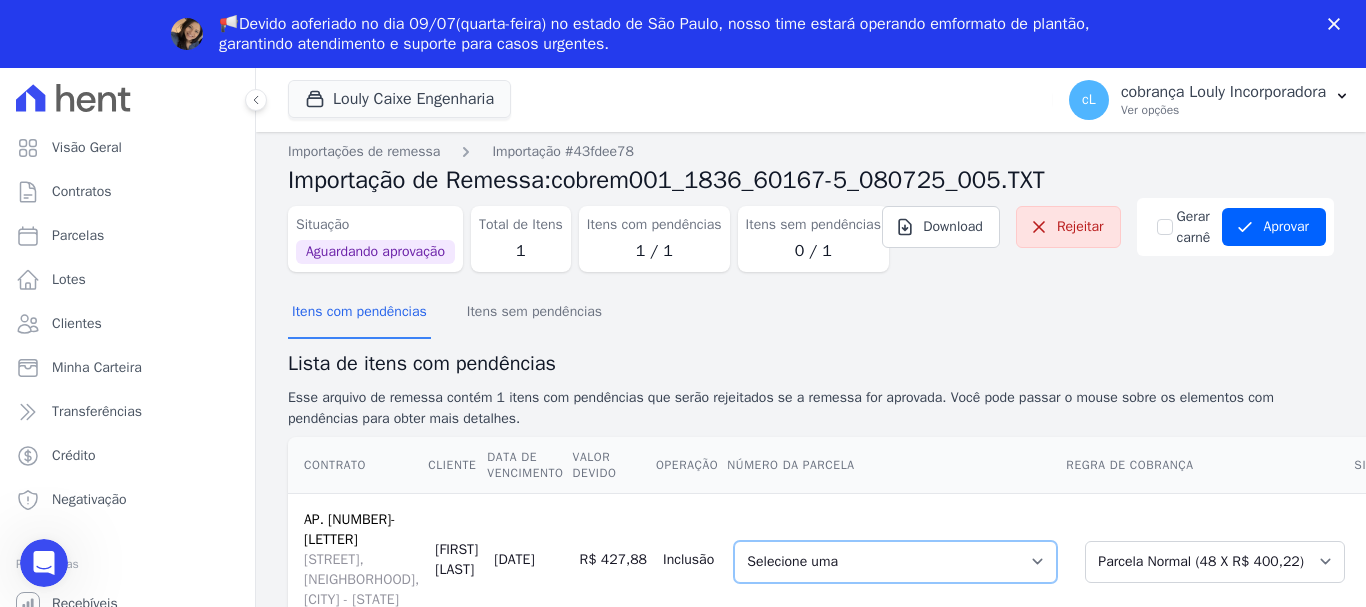 click on "Selecione uma
[NUMBER] - [DATE] - R$ 400,22 - Agendado
[NUMBER] - [DATE] - R$ 400,22 - Agendado
[NUMBER] - [DATE] - R$ 400,22 - Agendado
[NUMBER] - [DATE] - R$ 400,22 - Agendado
[NUMBER] - [DATE] - R$ 400,22 - Agendado
[NUMBER] - [DATE] - R$ 400,22 - Agendado
[NUMBER] - [DATE] - R$ 400,22 - Agendado
[NUMBER] - [DATE] - R$ 400,22 - Agendado
[NUMBER] - [DATE] - R$ 400,22 - Agendado
[NUMBER] - [DATE] - R$ 400,22 - Agendado
[NUMBER] - [DATE] - R$ 400,22 - Agendado
[NUMBER] - [DATE] - R$ 400,22 - Agendado
[NUMBER] - [DATE] - R$ 400,22 - Agendado
[NUMBER] - [DATE] - R$ 400,22 - Agendado
[NUMBER] - [DATE] - R$ 400,22 - Agendado
[NUMBER] - [DATE] - R$ 400,22 - Agendado
[NUMBER] - [DATE] - R$ 400,22 - Agendado
[NUMBER] - [DATE] - R$ 400,22 - Agendado
[NUMBER] - [DATE] - R$ 400,22 - Agendado
[NUMBER] - [DATE] - R$ 400,22 - Agendado
[NUMBER] - [DATE] - R$ 400,22 - Agendado
[NUMBER] - [DATE] - R$ 400,22 - Agendado
[NUMBER] - [DATE] - R$ 400,22 - Agendado
[NUMBER] - [DATE] - R$ 400,22 - Agendado
[NUMBER] - [DATE] - R$ 400,22 - Agendado
[NUMBER] - [DATE] - R$ 400,22 - Agendado" at bounding box center [895, 562] 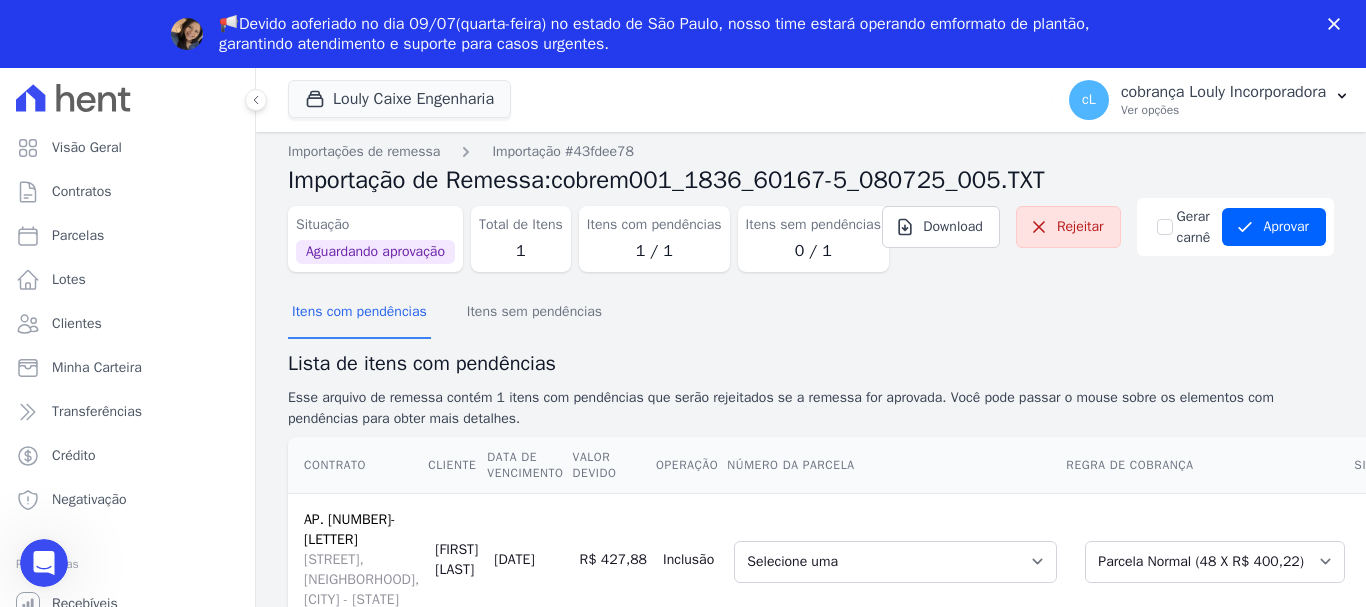 click on "Selecione uma
Nova Parcela Avulsa
Parcela Avulsa Existente
Parcela Normal (48 X R$ 400,22)" at bounding box center [1209, 559] 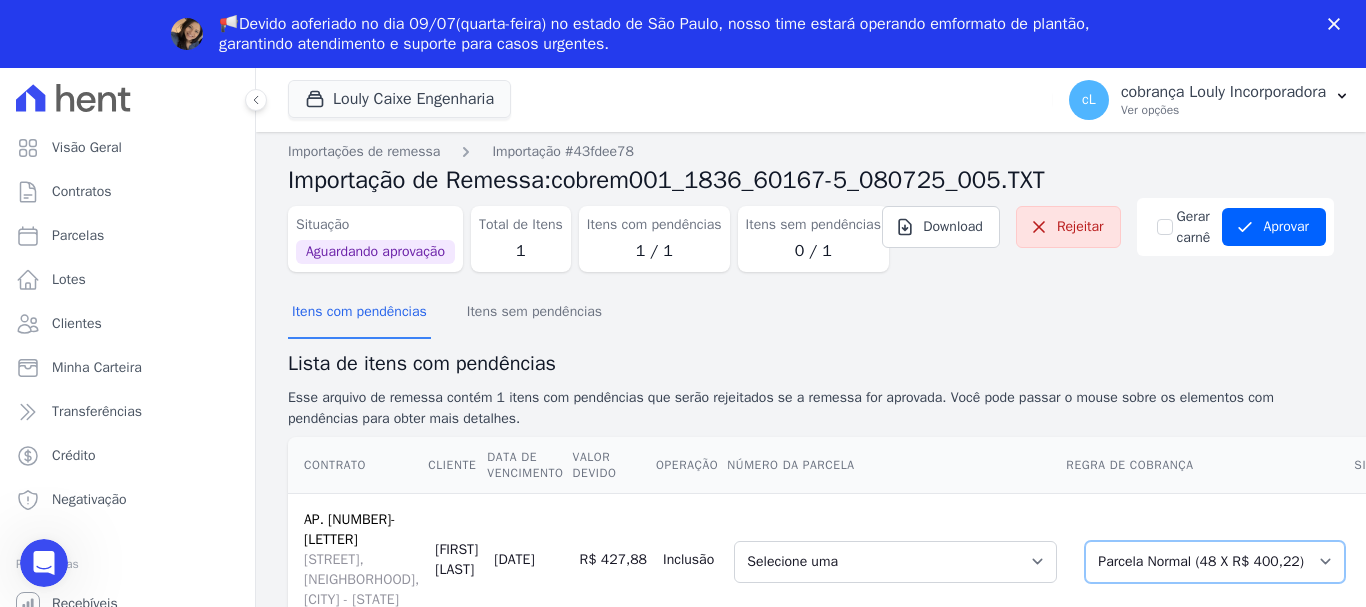 click on "Selecione uma
Nova Parcela Avulsa
Parcela Avulsa Existente
Parcela Normal (48 X R$ 400,22)" at bounding box center (1215, 562) 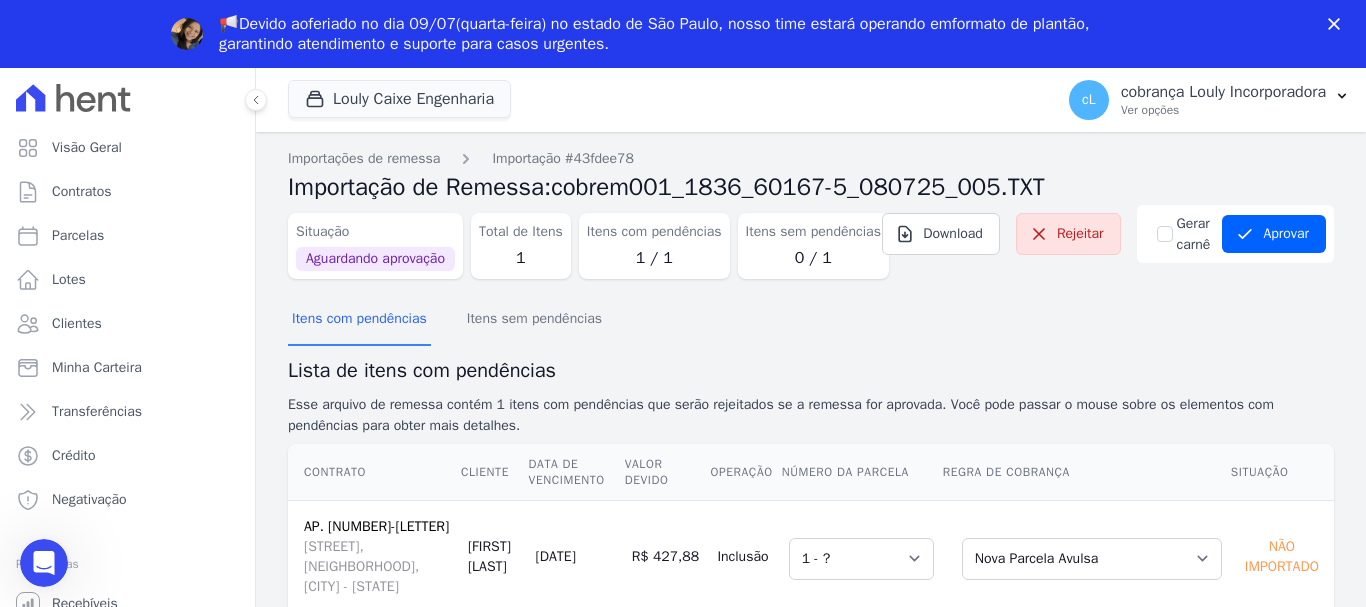 scroll, scrollTop: 0, scrollLeft: 0, axis: both 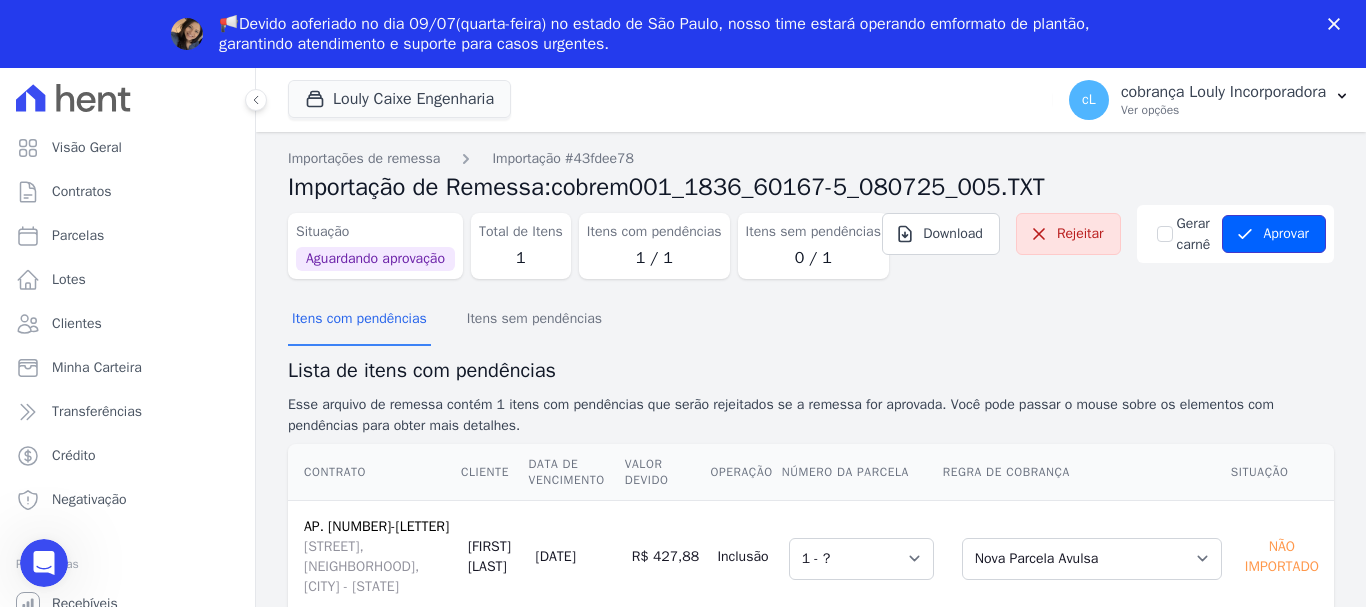 click on "Aprovar" at bounding box center (1274, 234) 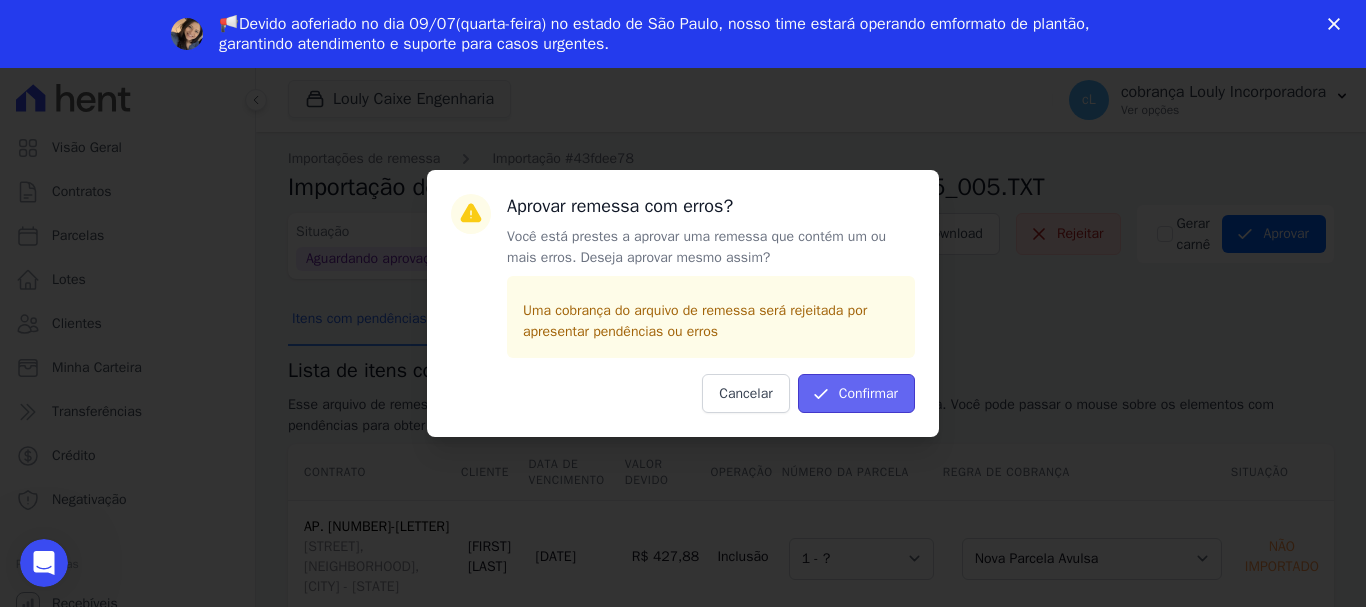 click on "Confirmar" at bounding box center (856, 393) 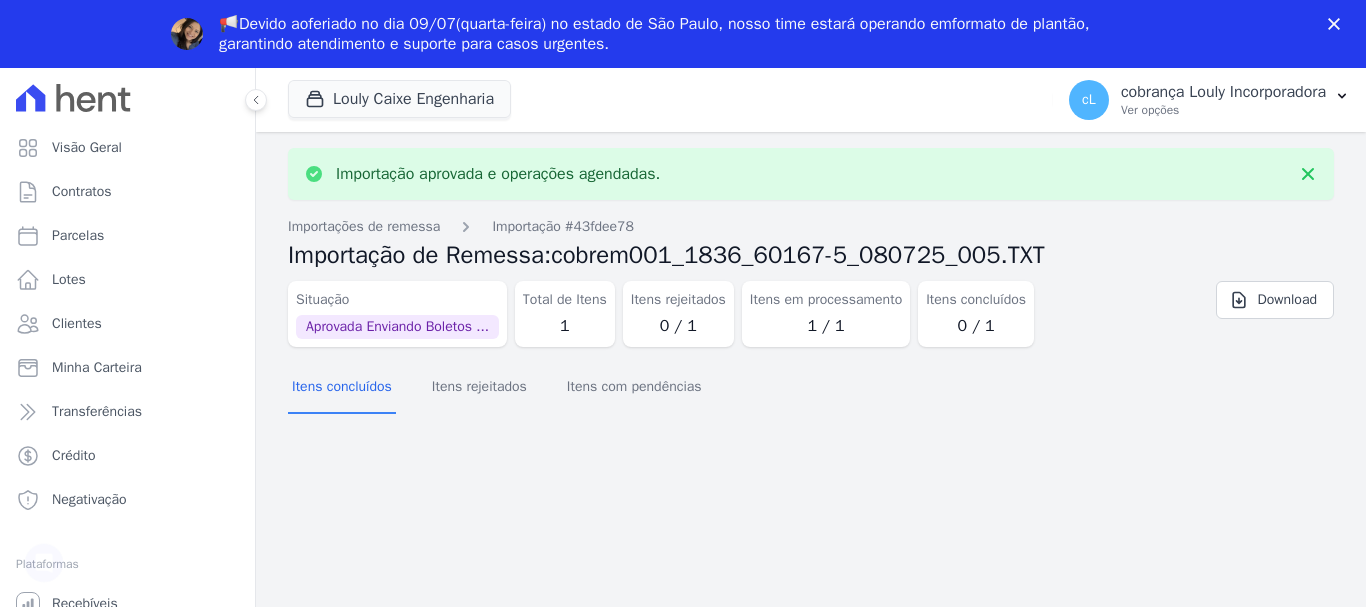 scroll, scrollTop: 0, scrollLeft: 0, axis: both 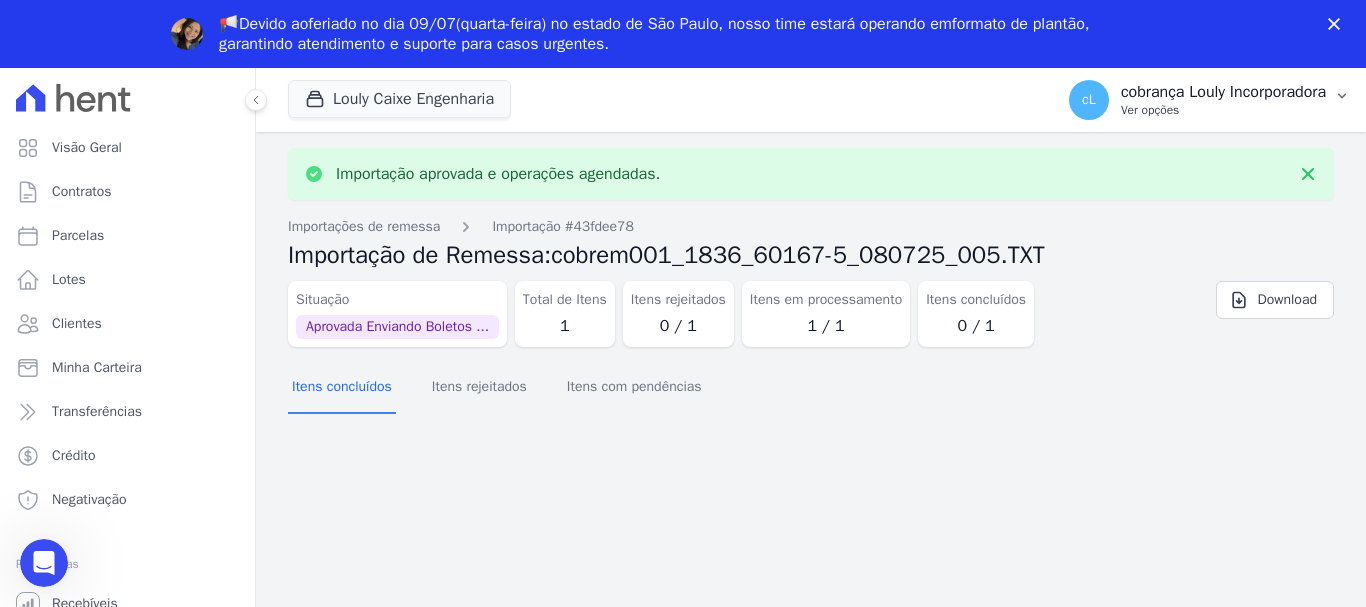 click at bounding box center [1342, 96] 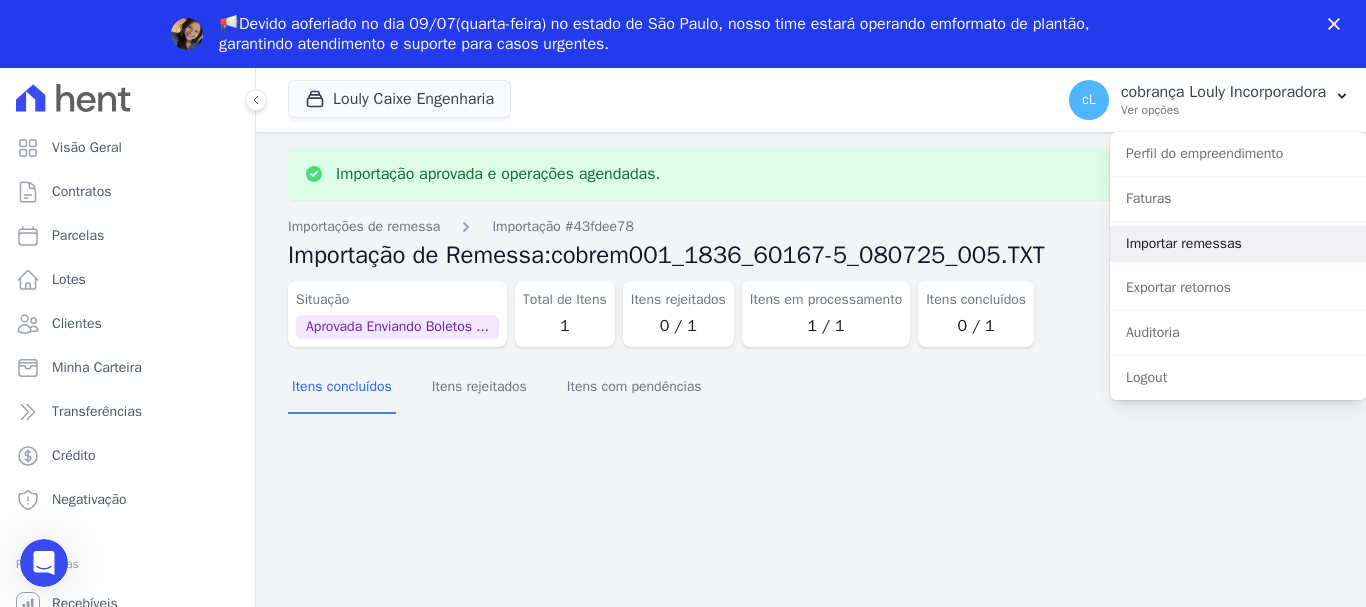 click on "Importar remessas" at bounding box center [1238, 244] 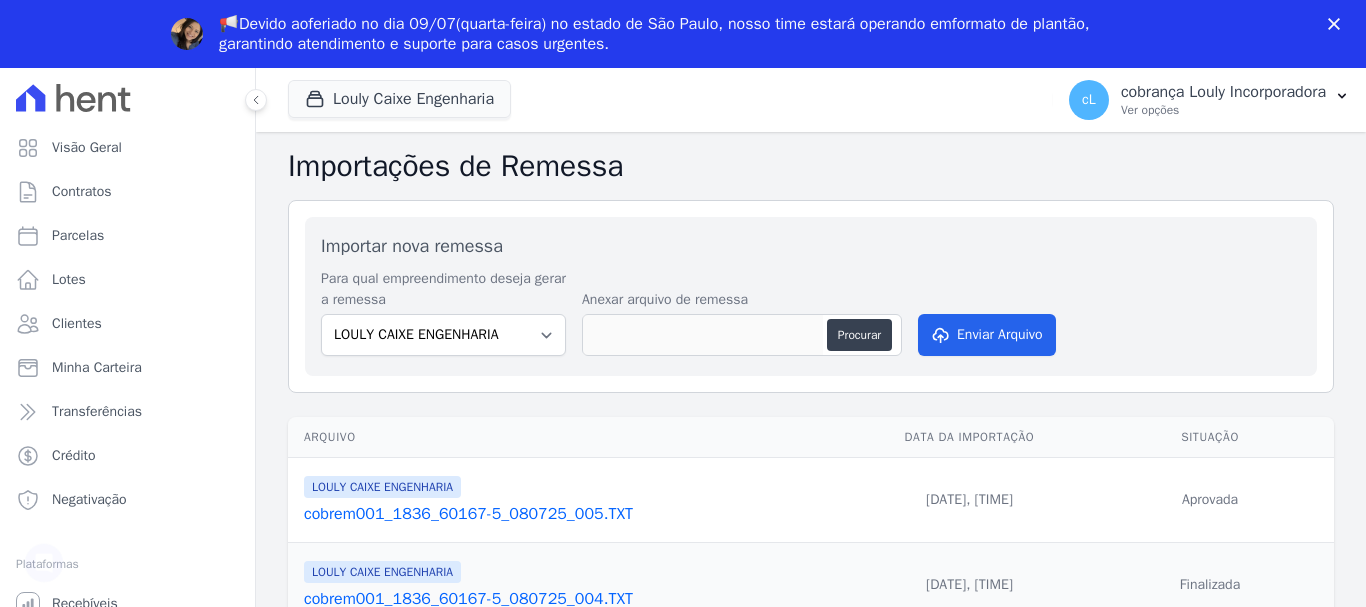 scroll, scrollTop: 0, scrollLeft: 0, axis: both 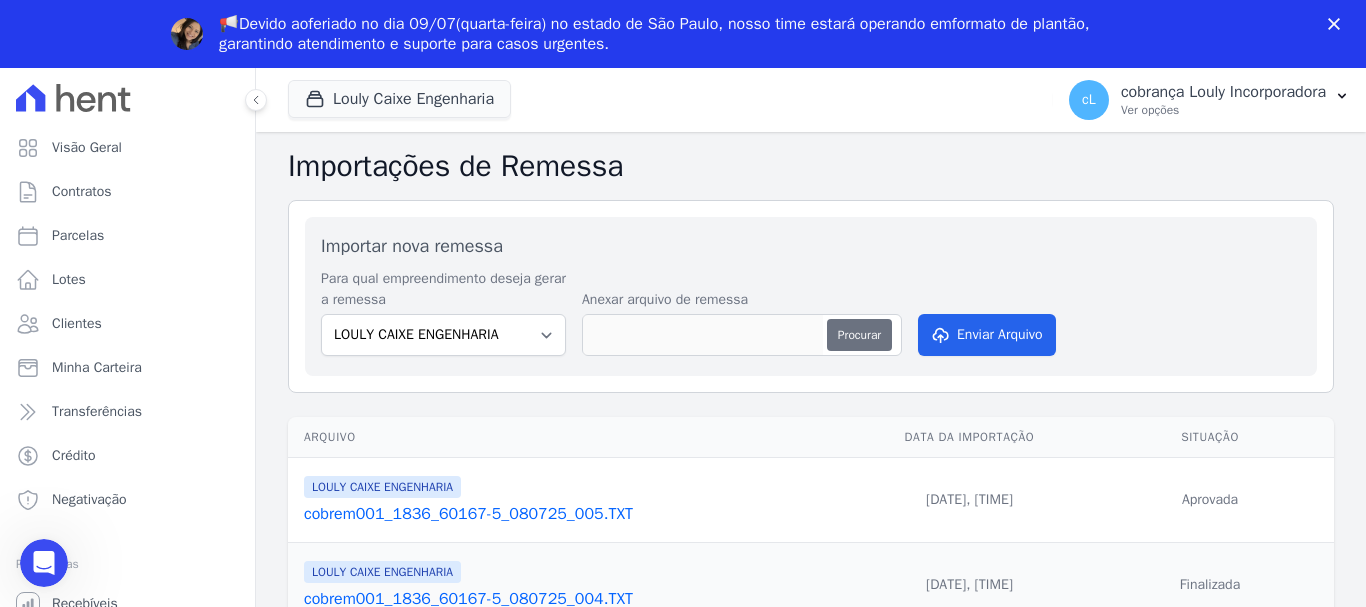 click on "Procurar" at bounding box center (859, 335) 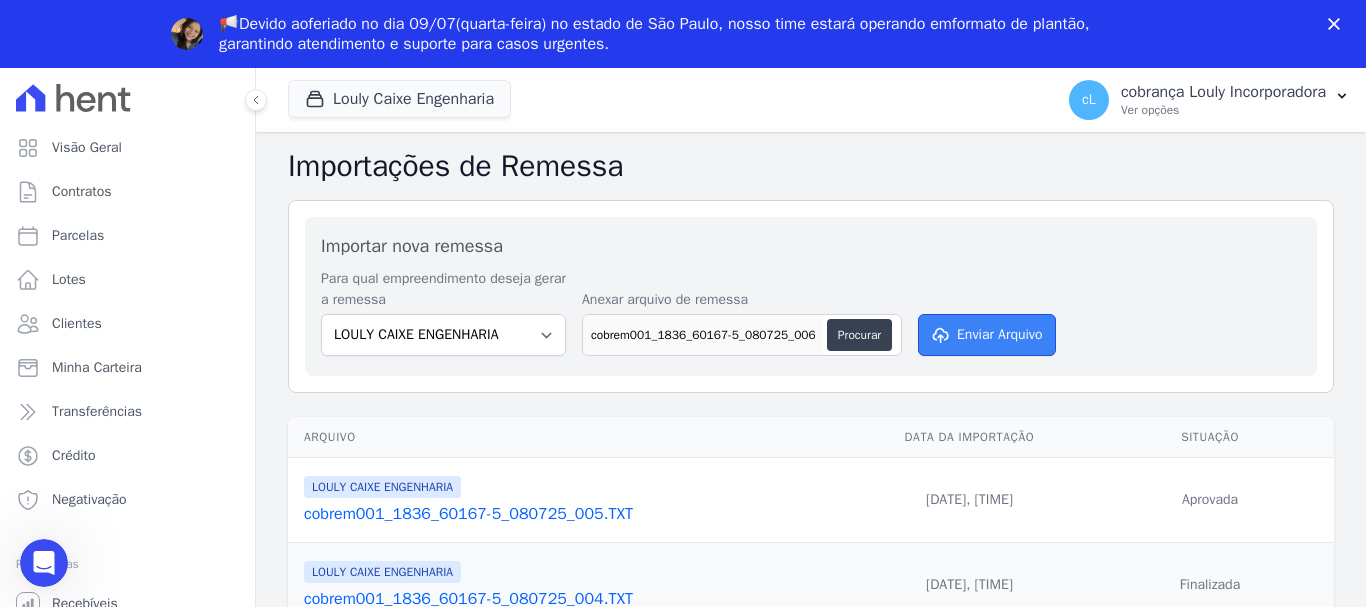 click on "Enviar Arquivo" at bounding box center (987, 335) 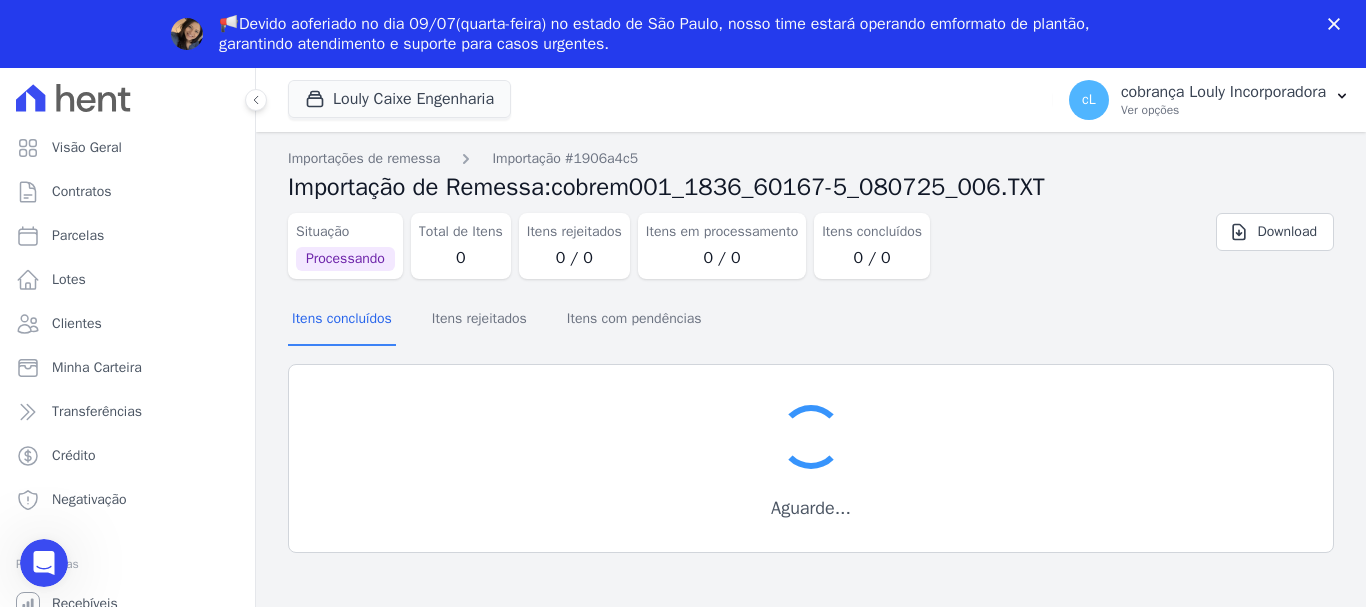 scroll, scrollTop: 0, scrollLeft: 0, axis: both 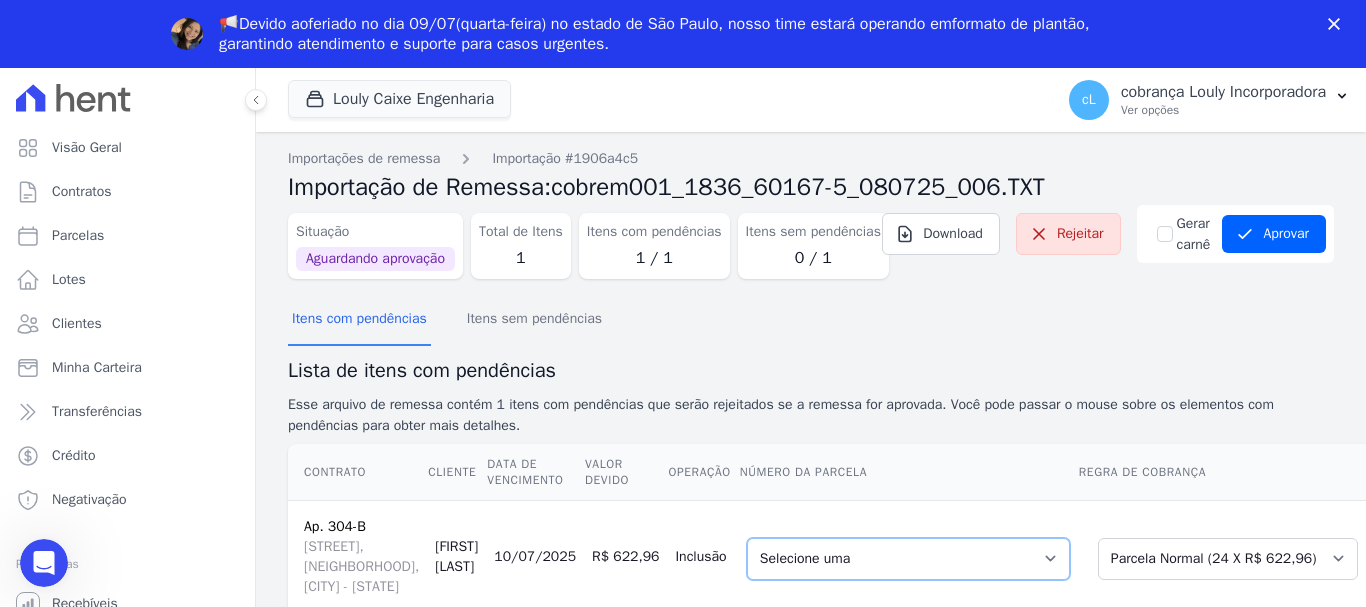 click on "Selecione uma
[NUMBER] - [DATE] - R$ 622,96 - Agendado
[NUMBER] - [DATE] - R$ 622,96 - Agendado
[NUMBER] - [DATE] - R$ 622,96 - Agendado
[NUMBER] - [DATE] - R$ 622,96 - Agendado
[NUMBER] - [DATE] - R$ 622,96 - Agendado
[NUMBER] - [DATE] - R$ 622,96 - Agendado
[NUMBER] - [DATE] - R$ 622,96 - Agendado
[NUMBER] - [DATE] - R$ 622,96 - Agendado
[NUMBER] - [DATE] - R$ 622,96 - Agendado
[NUMBER] - [DATE] - R$ 622,96 - Agendado
[NUMBER] - [DATE] - R$ 622,96 - Agendado
[NUMBER] - [DATE] - R$ 622,96 - Agendado
[NUMBER] - [DATE] - R$ 622,96 - Agendado
[NUMBER] - [DATE] - R$ 622,96 - Agendado
[NUMBER] - [DATE] - R$ 622,96 - Agendado
[NUMBER] - [DATE] - R$ 622,96 - Agendado
[NUMBER] - [DATE] - R$ 622,96 - Agendado
[NUMBER] - [DATE] - R$ 622,96 - Agendado
[NUMBER] - [DATE] - R$ 622,96 - Agendado
[NUMBER] - [DATE] - R$ 622,96 - Agendado
[NUMBER] - [DATE] - R$ 622,96 - Agendado
[NUMBER] - [DATE] - R$ 622,96 - Agendado
[NUMBER] - [DATE] - R$ 622,96 - Agendado
[NUMBER] - [DATE] - R$ 622,96 - Agendado" at bounding box center (908, 559) 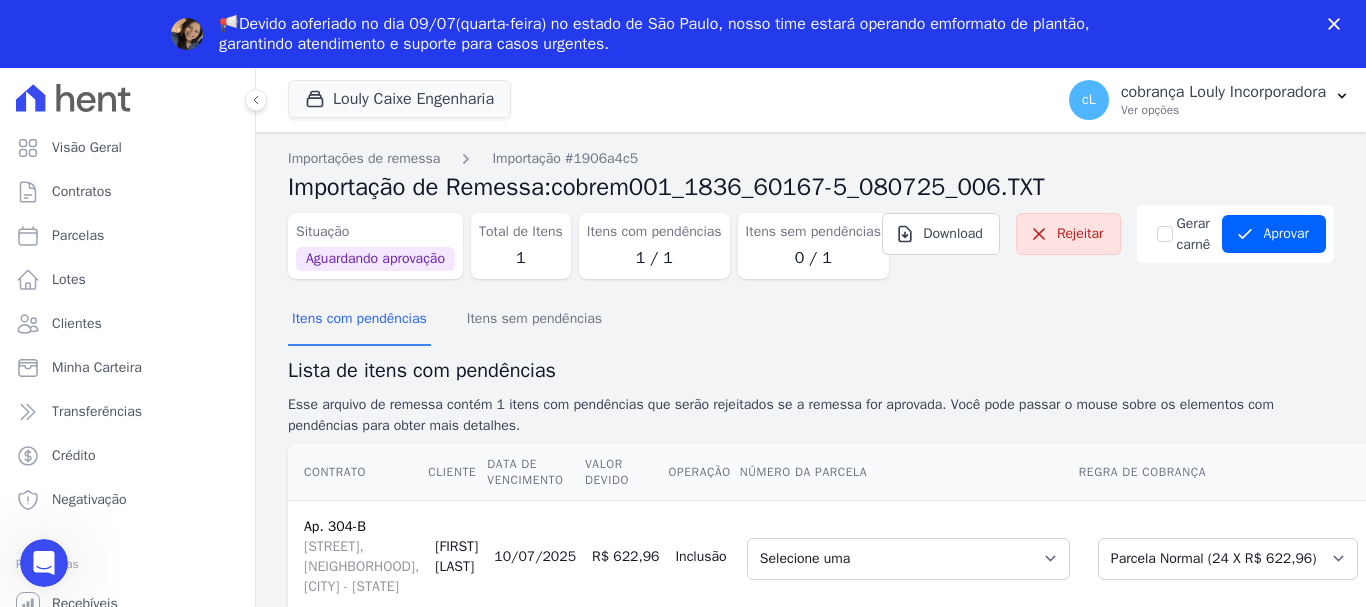 drag, startPoint x: 1122, startPoint y: 427, endPoint x: 1146, endPoint y: 444, distance: 29.410883 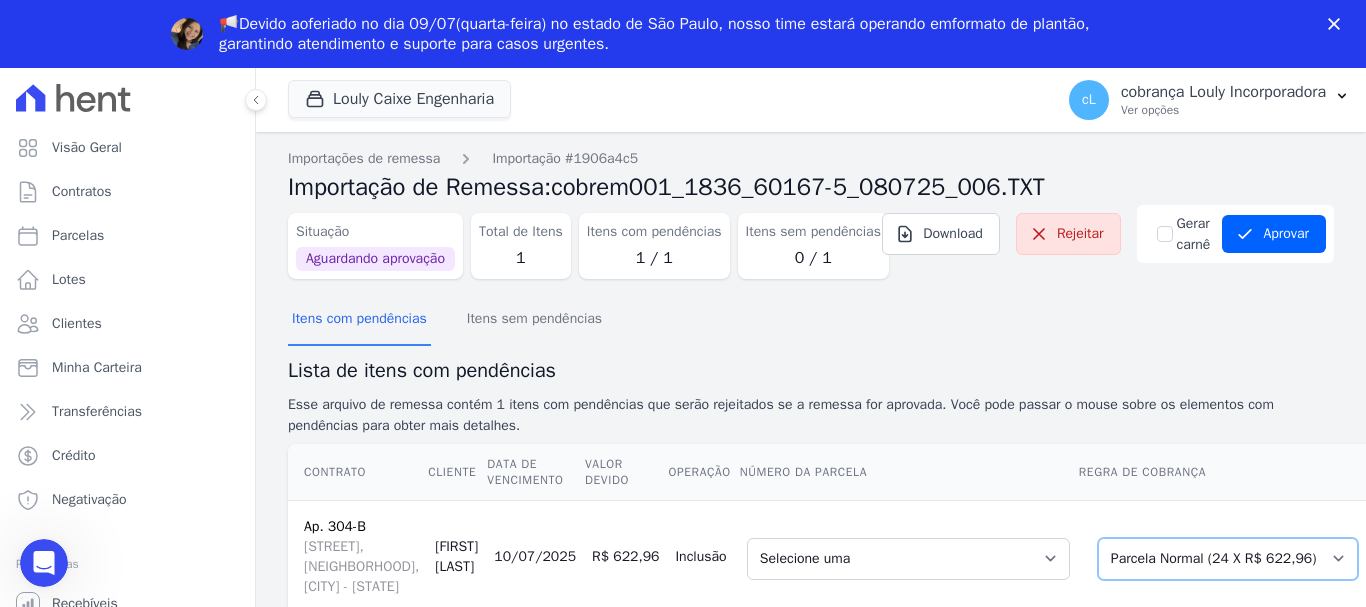 click on "Selecione uma
Nova Parcela Avulsa
Parcela Avulsa Existente
Intercalada (2 X R$ 3.009,34)
Intercalada (1 X R$ 6.416,34)
Parcela Normal (24 X R$ 622,96)
Intercalada (1 X R$ 2.965,12)" at bounding box center (1228, 559) 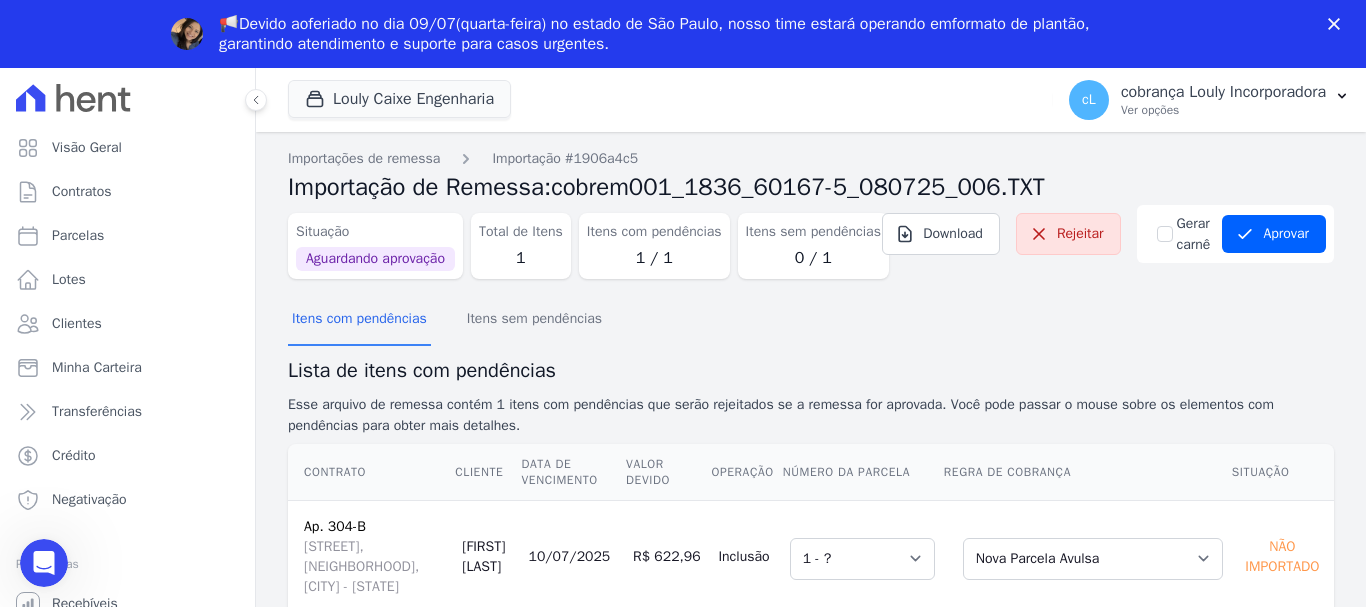 scroll, scrollTop: 0, scrollLeft: 0, axis: both 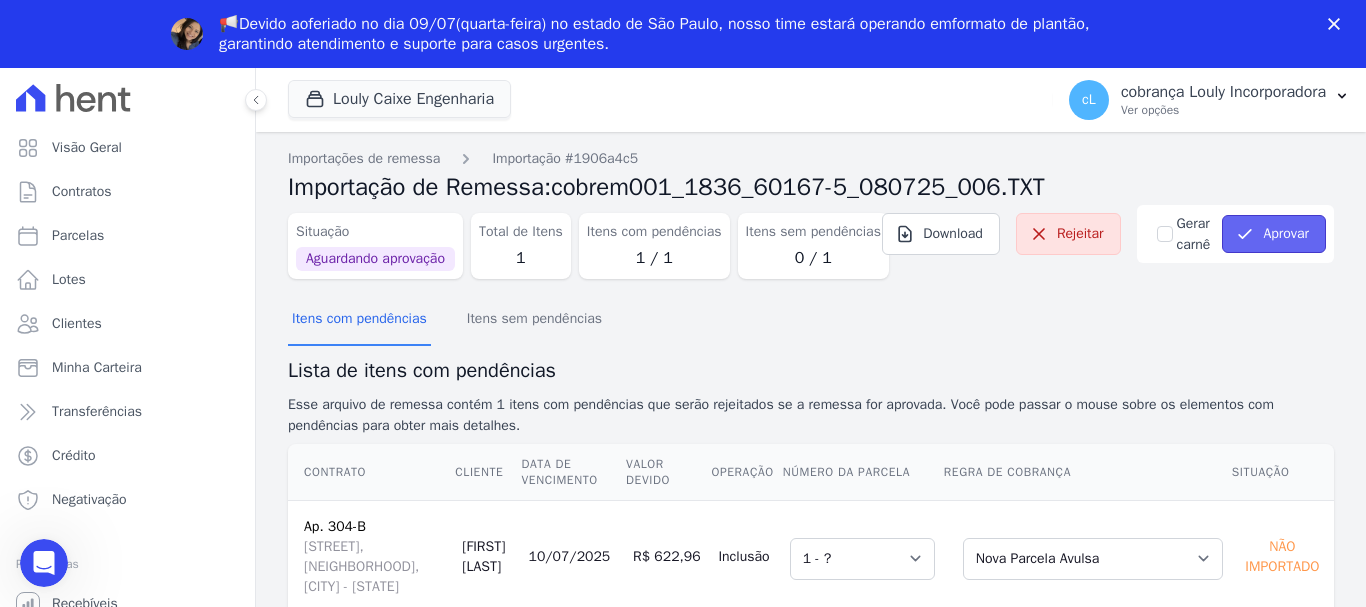 click on "Aprovar" at bounding box center (1274, 234) 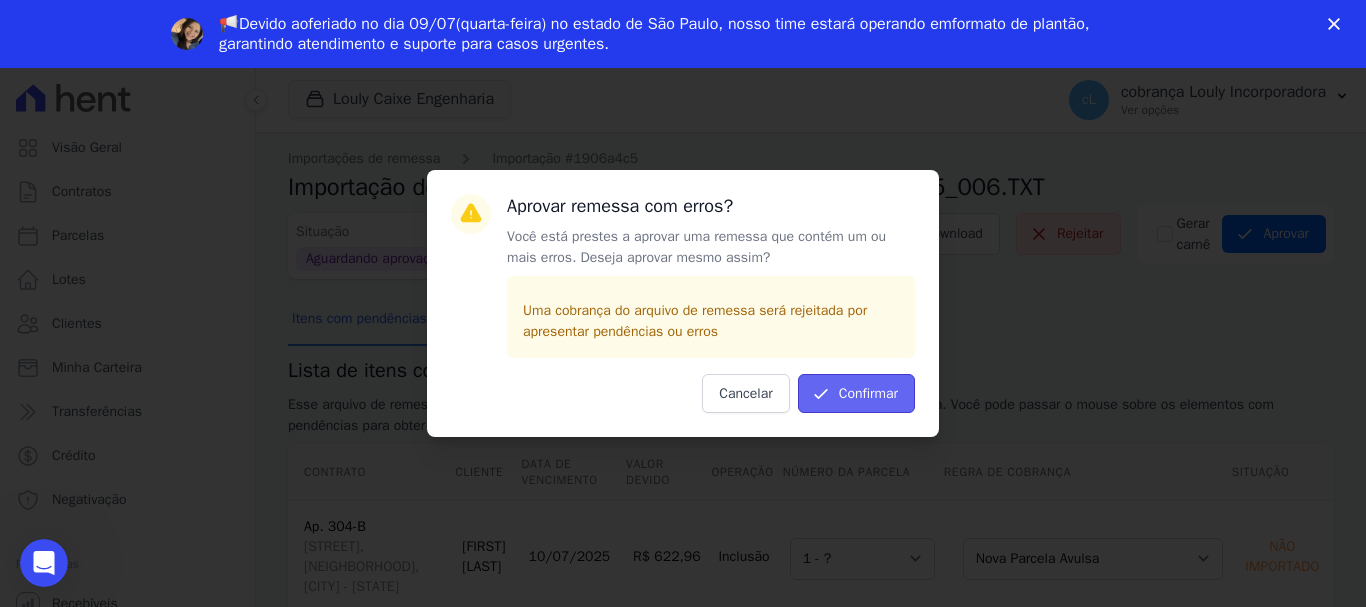 click on "Confirmar" at bounding box center [856, 393] 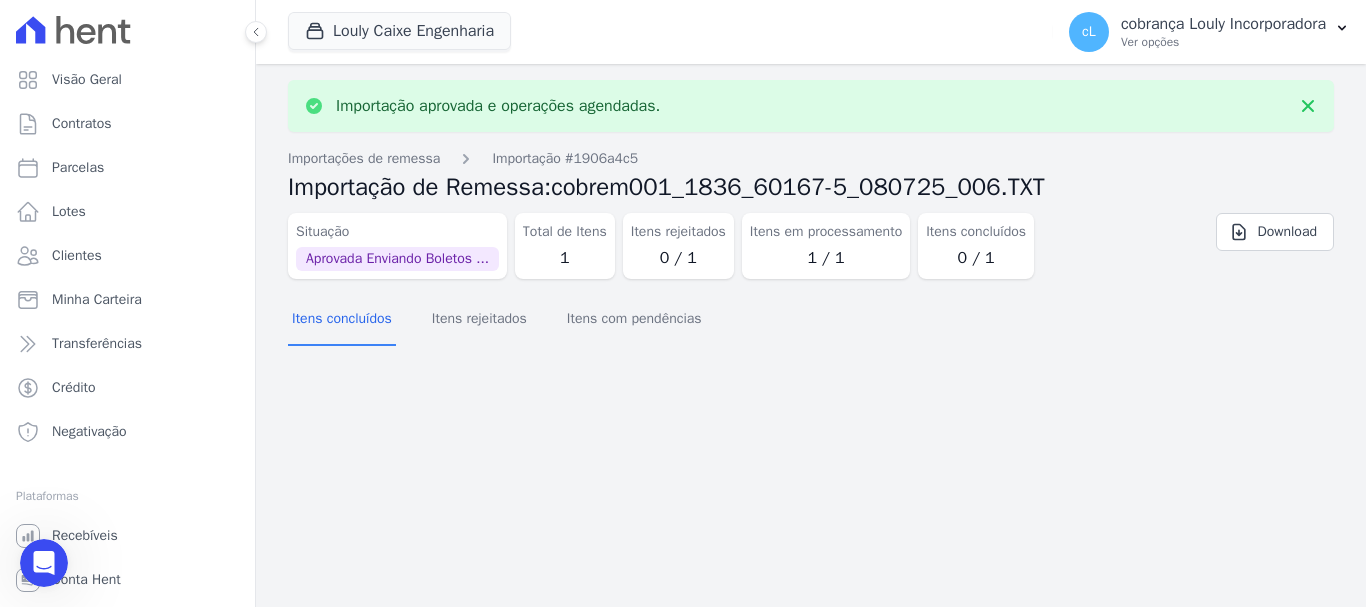 scroll, scrollTop: 0, scrollLeft: 0, axis: both 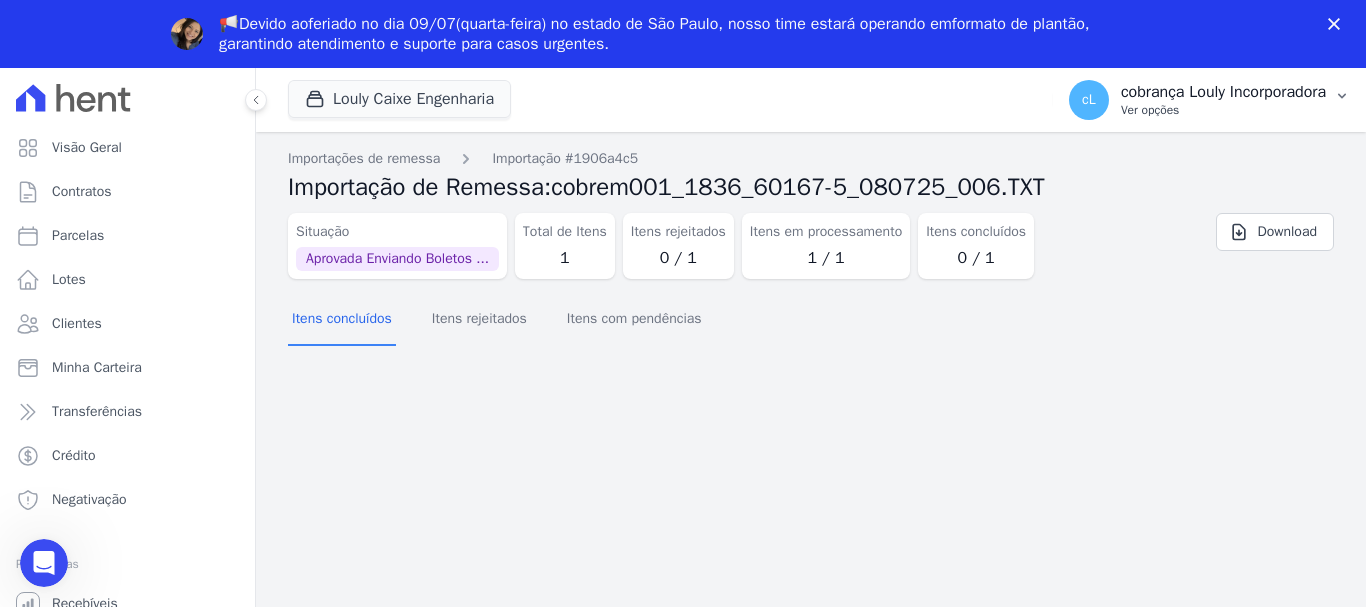 click at bounding box center (1342, 96) 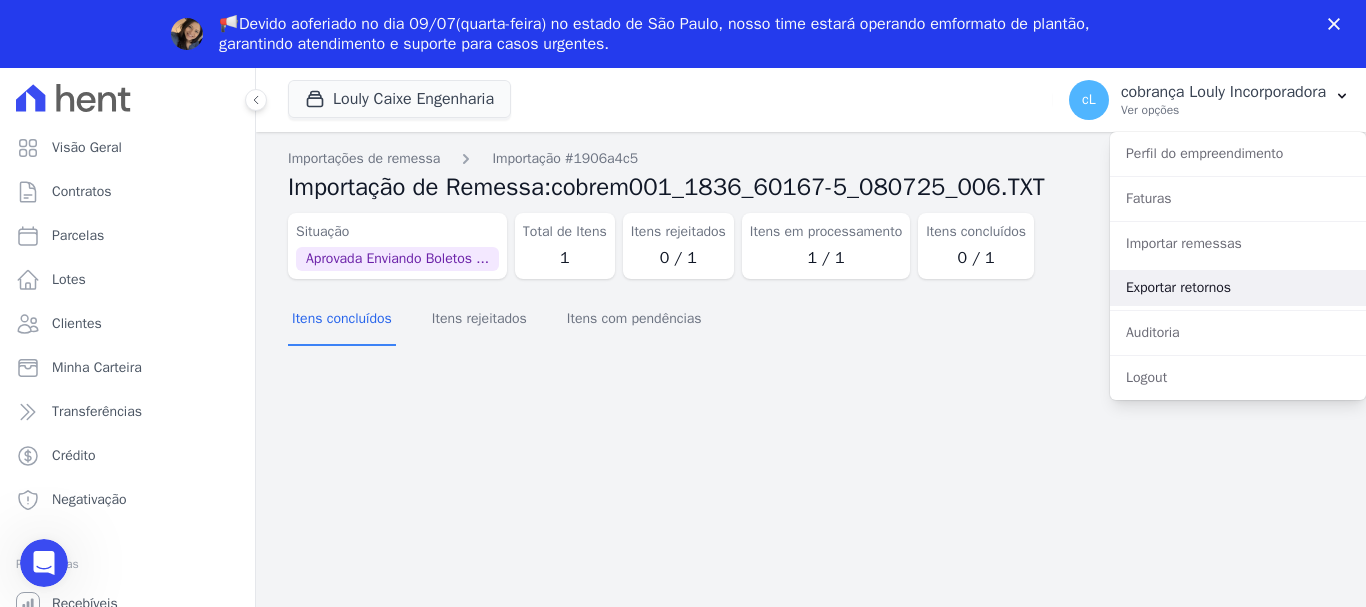 click on "Exportar retornos" at bounding box center (1238, 288) 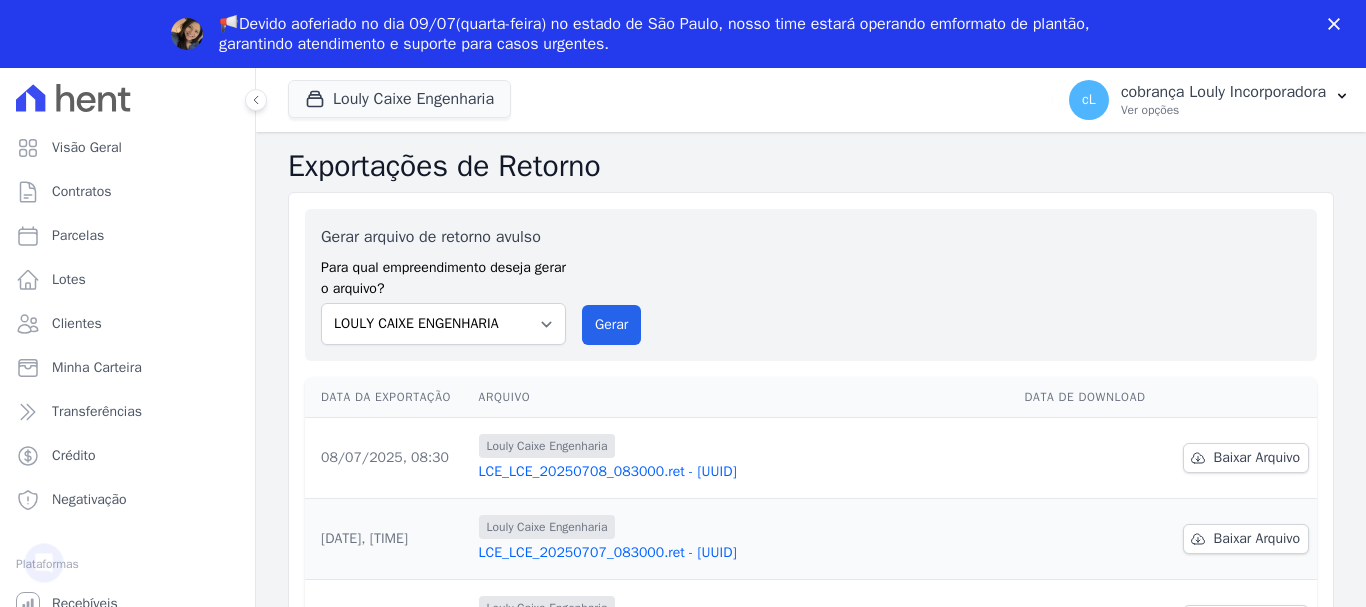 scroll, scrollTop: 0, scrollLeft: 0, axis: both 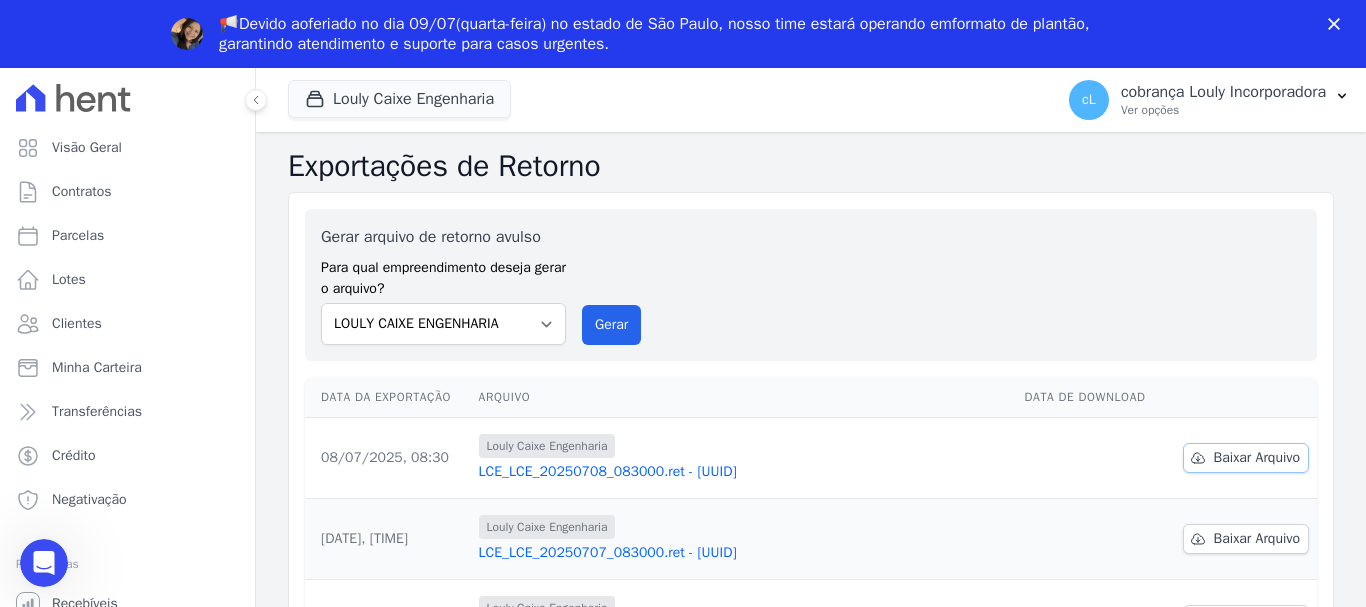 click on "Baixar Arquivo" at bounding box center [1257, 458] 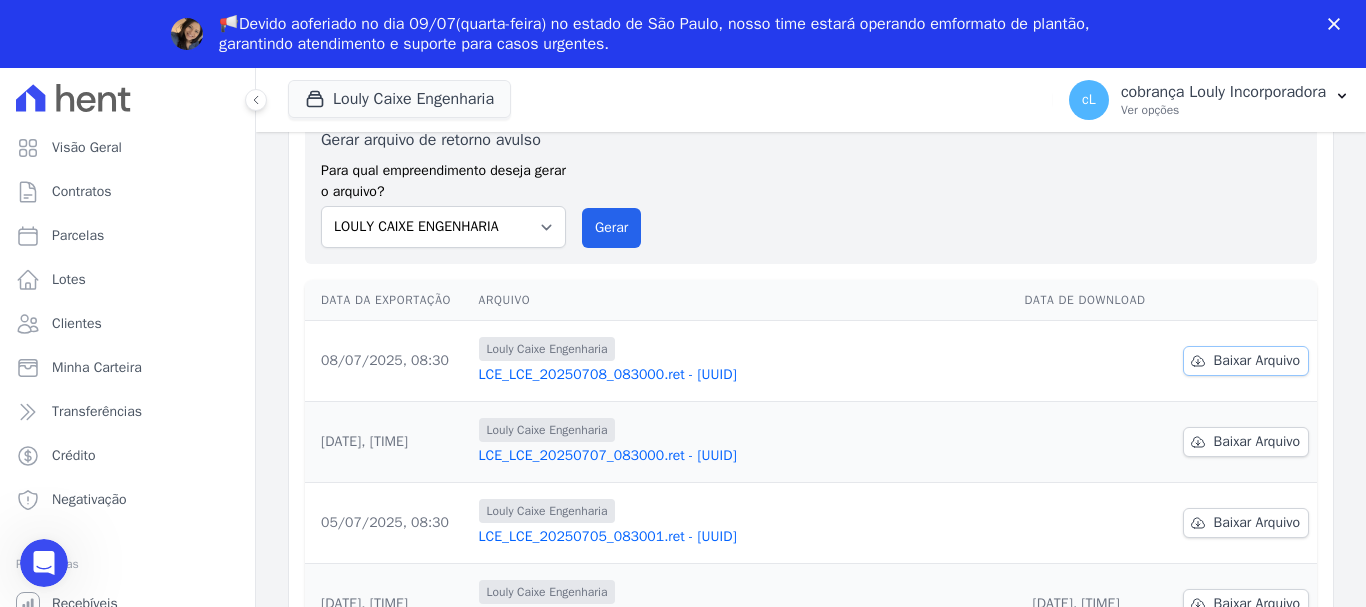 scroll, scrollTop: 0, scrollLeft: 0, axis: both 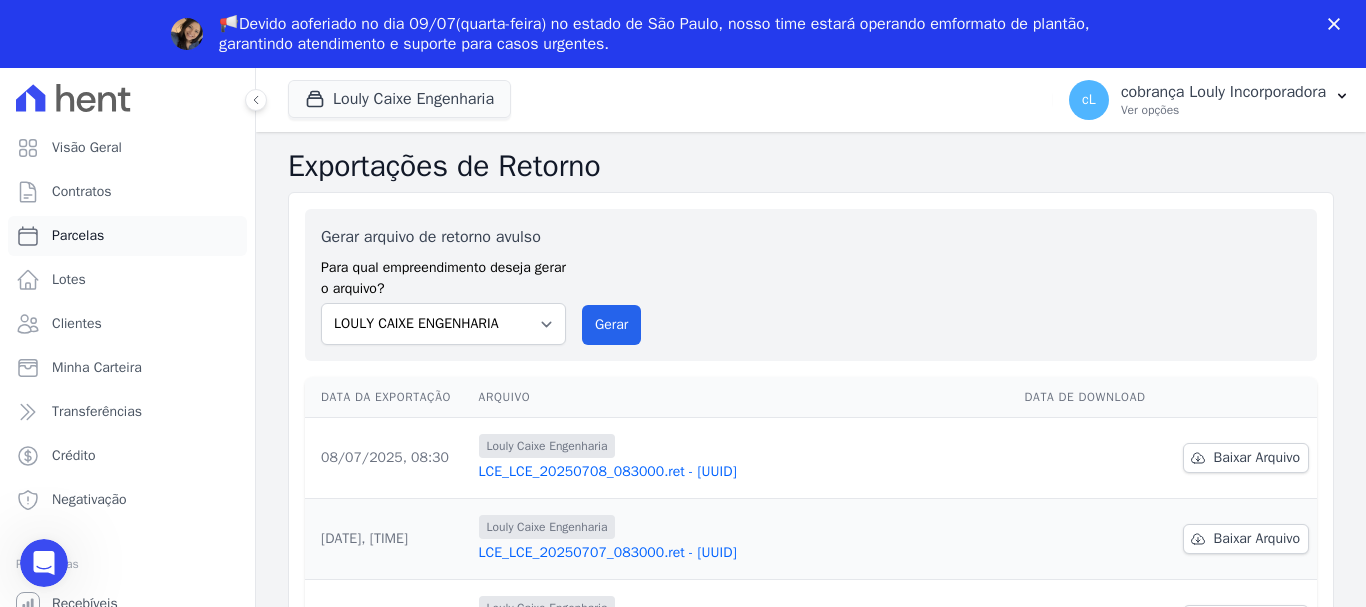 click on "Parcelas" at bounding box center (78, 236) 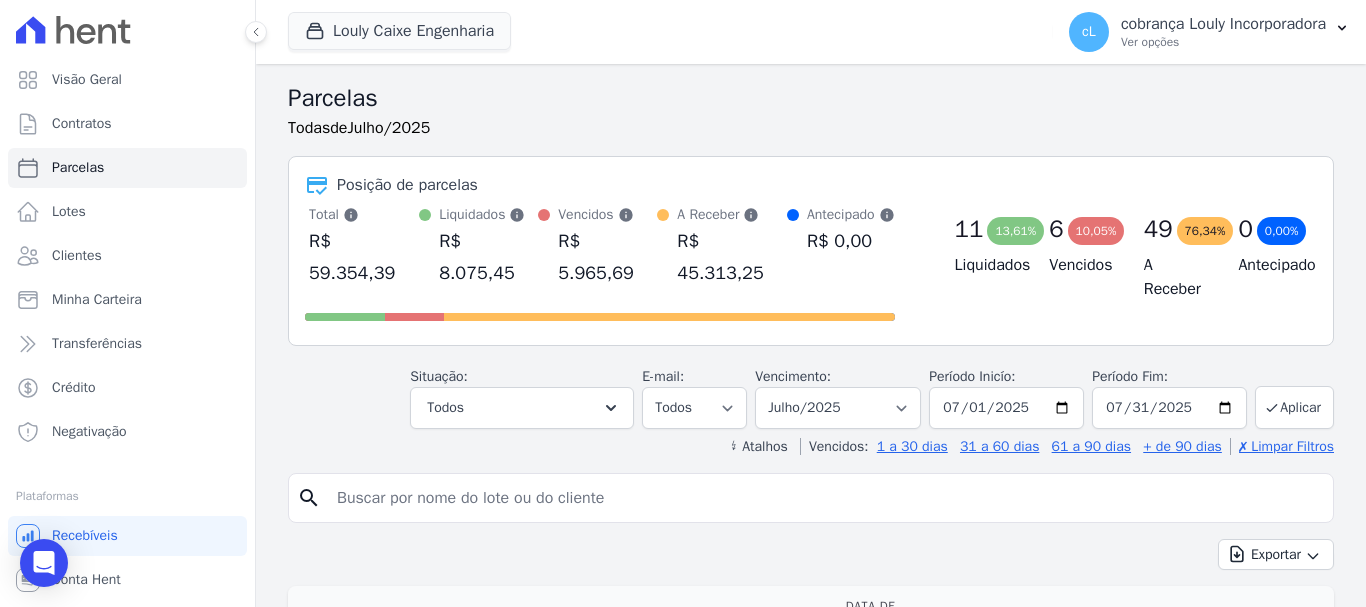 scroll, scrollTop: 200, scrollLeft: 0, axis: vertical 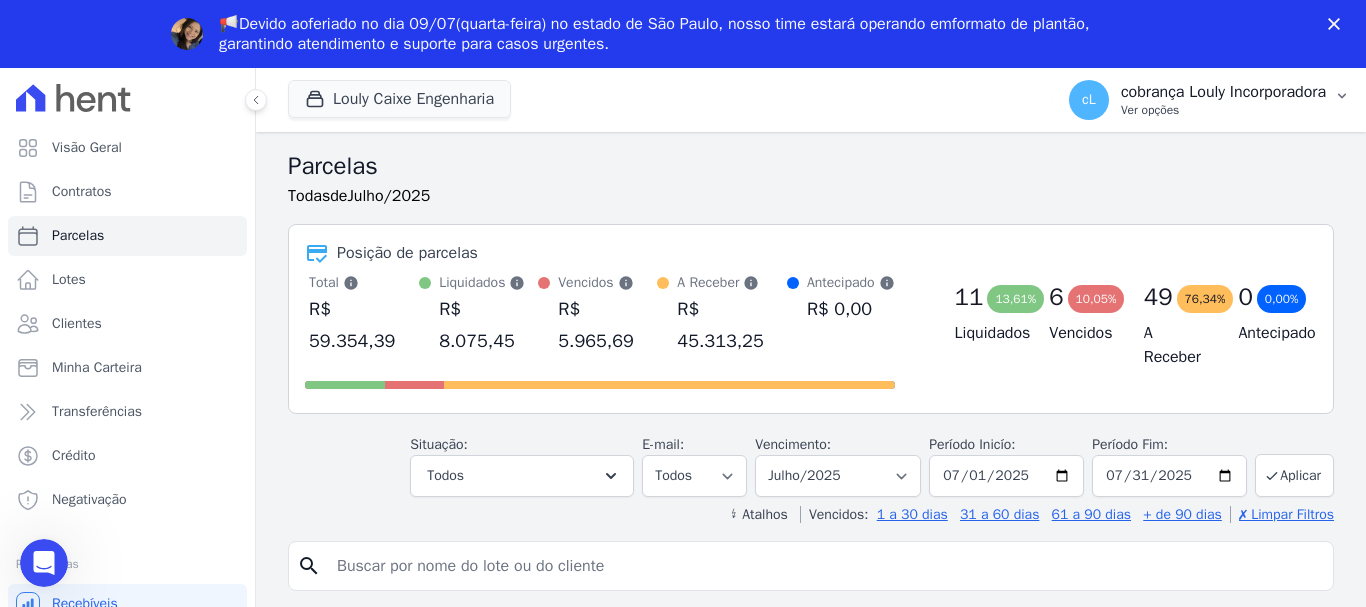 click at bounding box center (1342, 96) 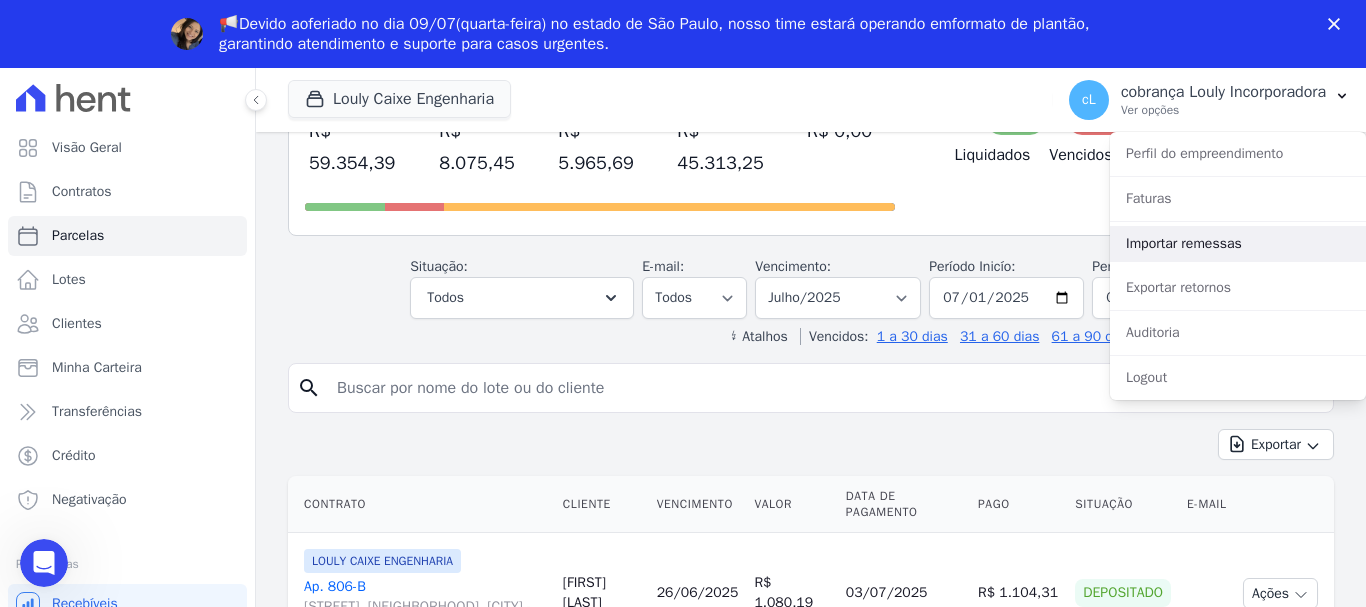 scroll, scrollTop: 200, scrollLeft: 0, axis: vertical 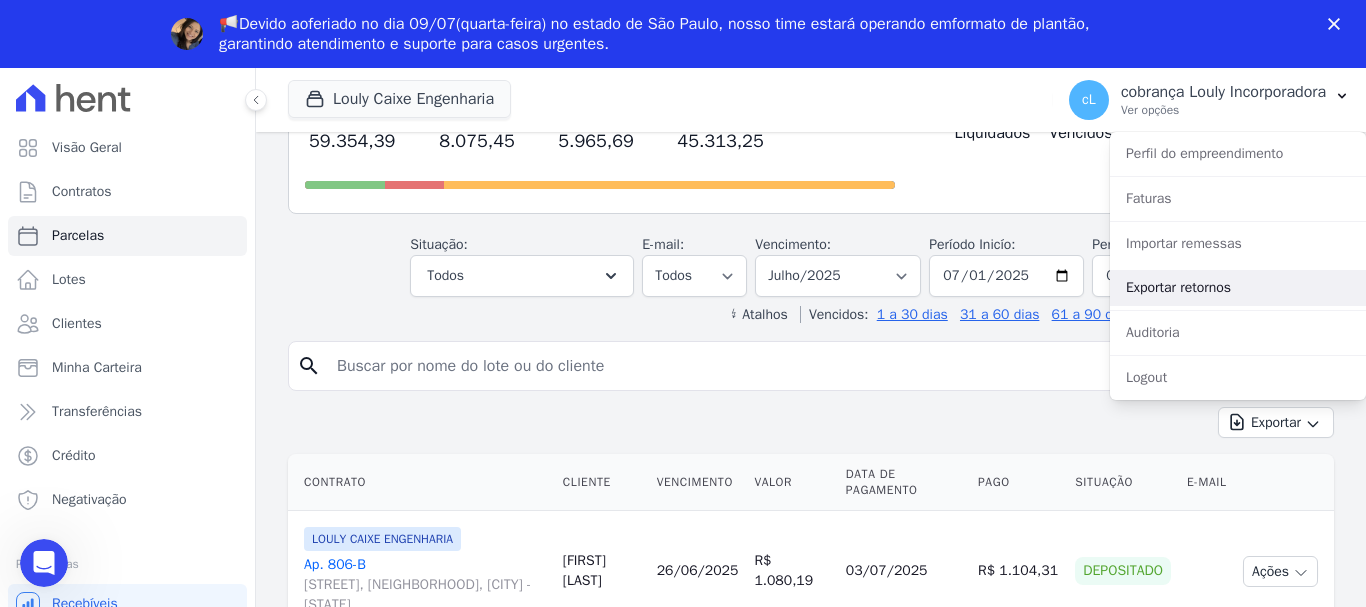 click on "Exportar retornos" at bounding box center (1238, 288) 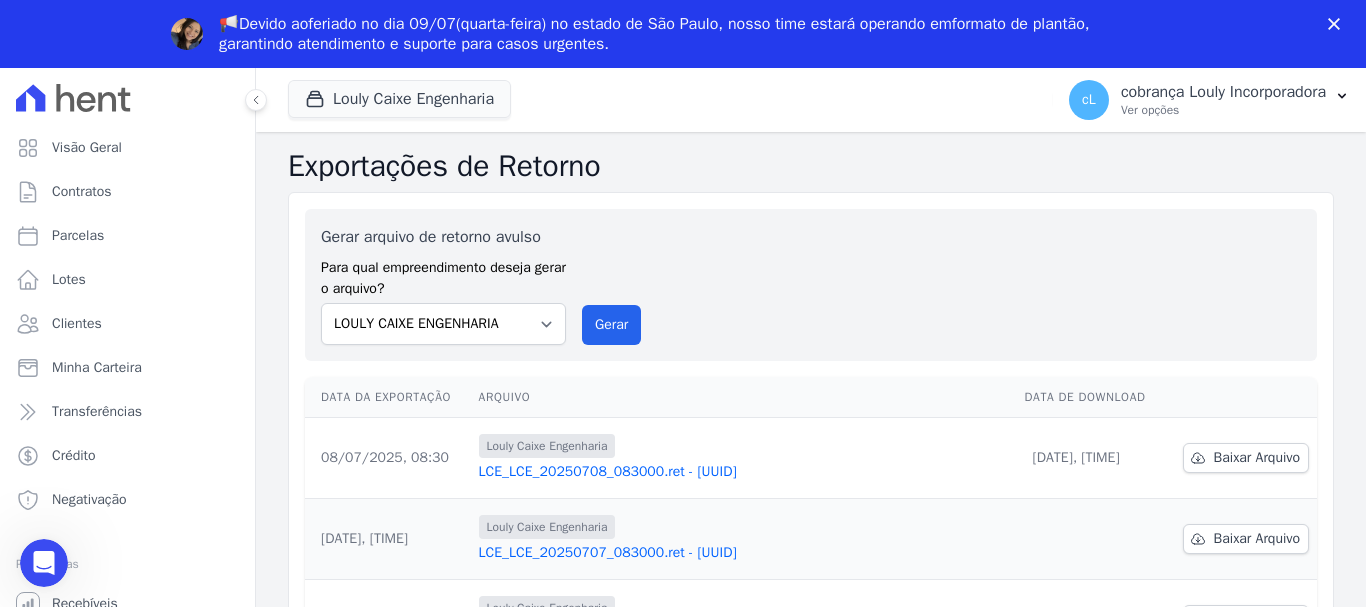 scroll, scrollTop: 0, scrollLeft: 0, axis: both 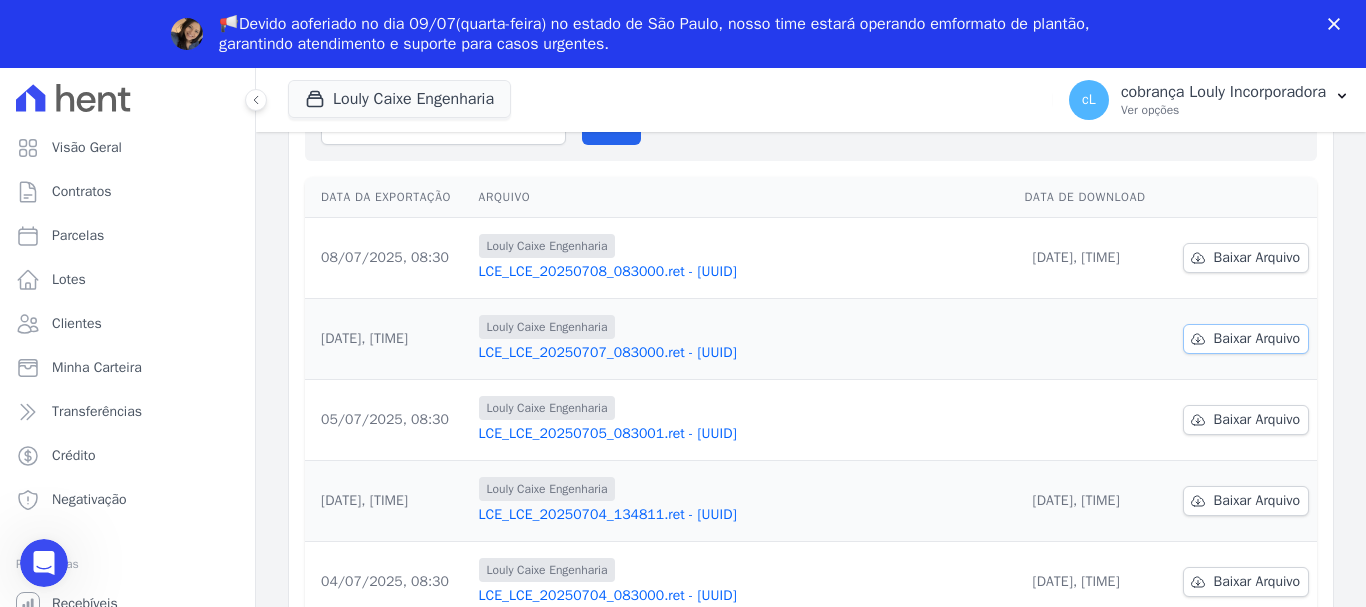 click on "Baixar Arquivo" at bounding box center (1257, 339) 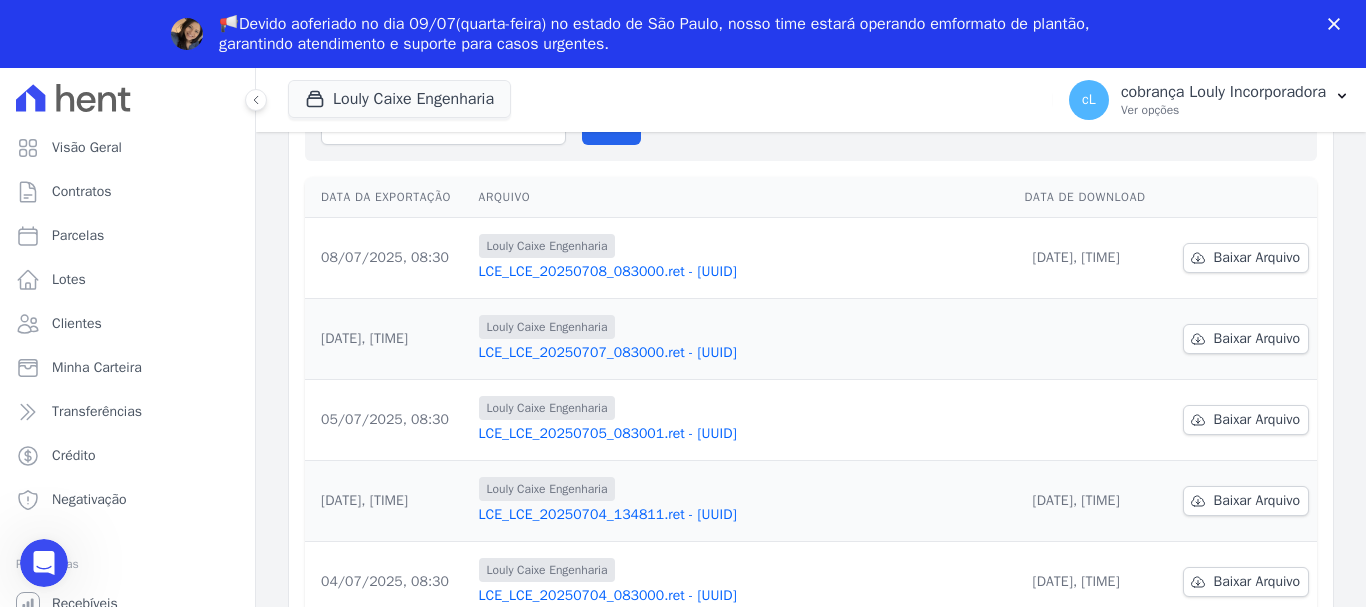 drag, startPoint x: 1099, startPoint y: 462, endPoint x: 1080, endPoint y: 456, distance: 19.924858 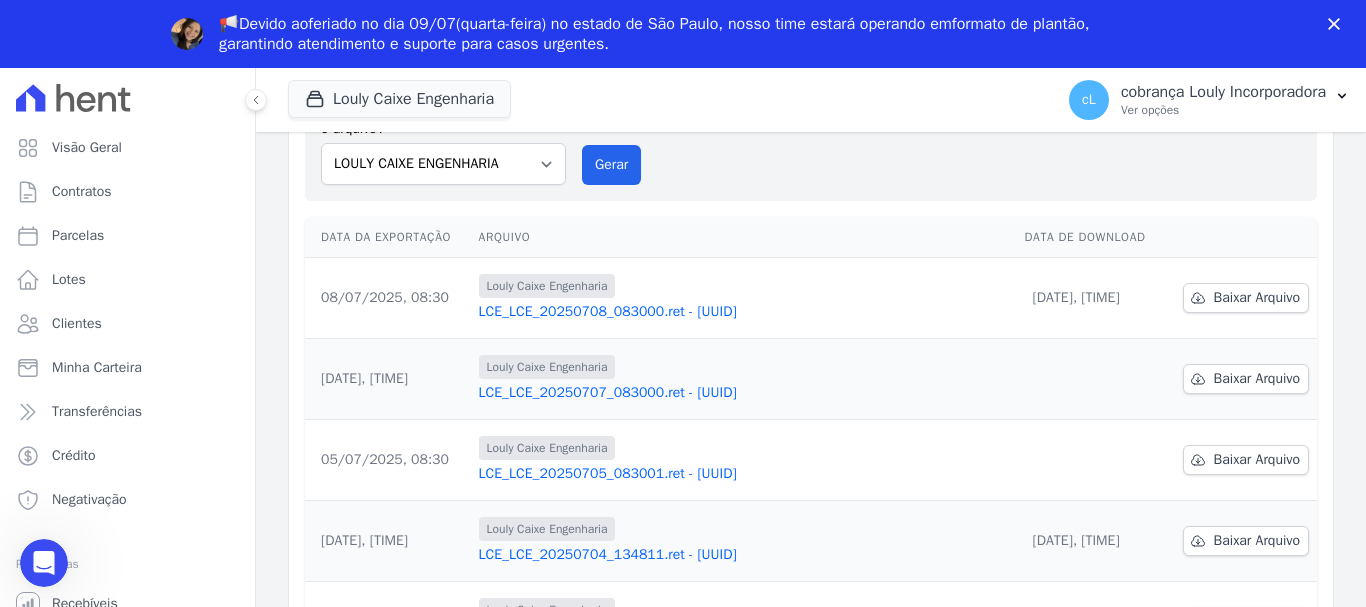scroll, scrollTop: 157, scrollLeft: 0, axis: vertical 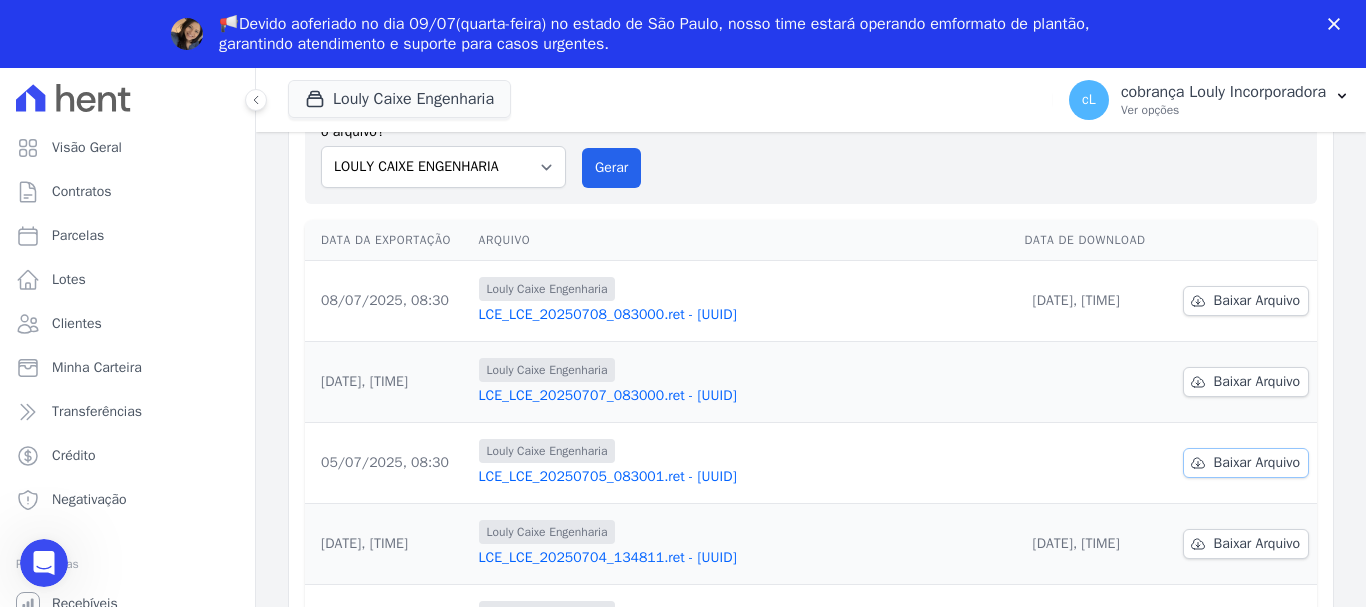 click on "Baixar Arquivo" at bounding box center (1257, 463) 